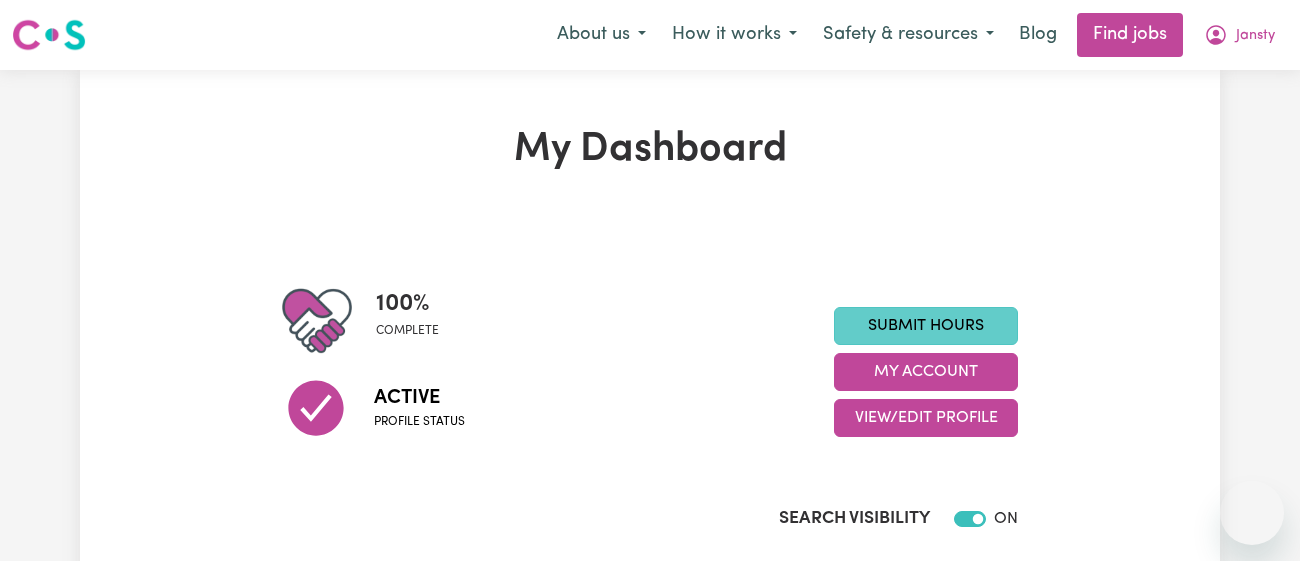 scroll, scrollTop: 0, scrollLeft: 0, axis: both 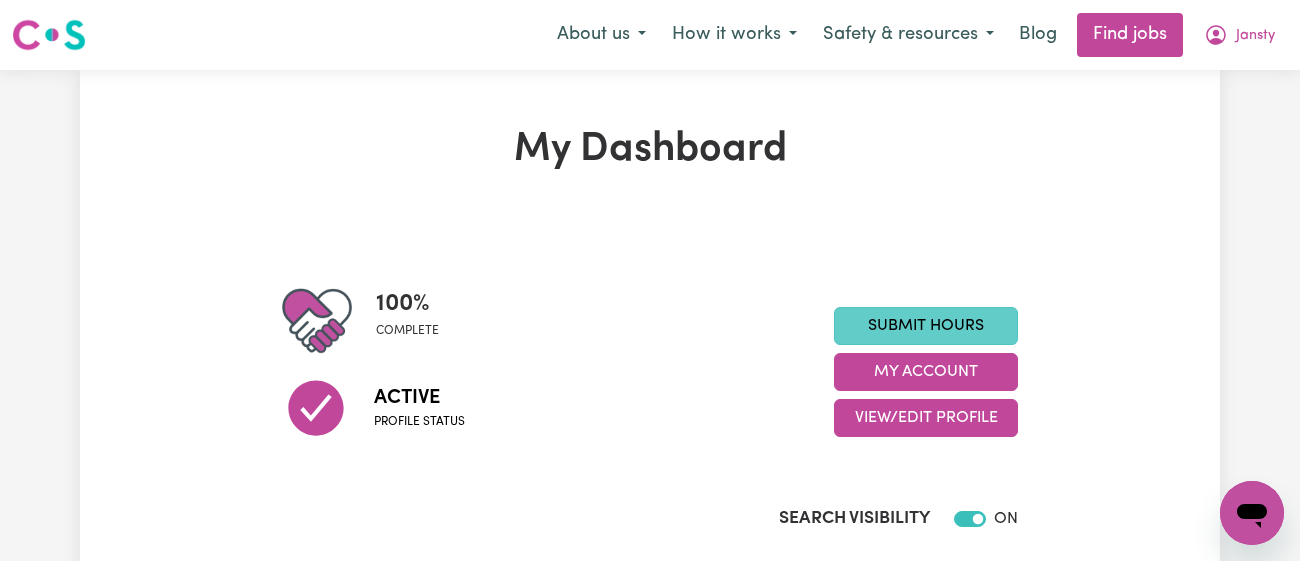 click on "Submit Hours" at bounding box center (926, 326) 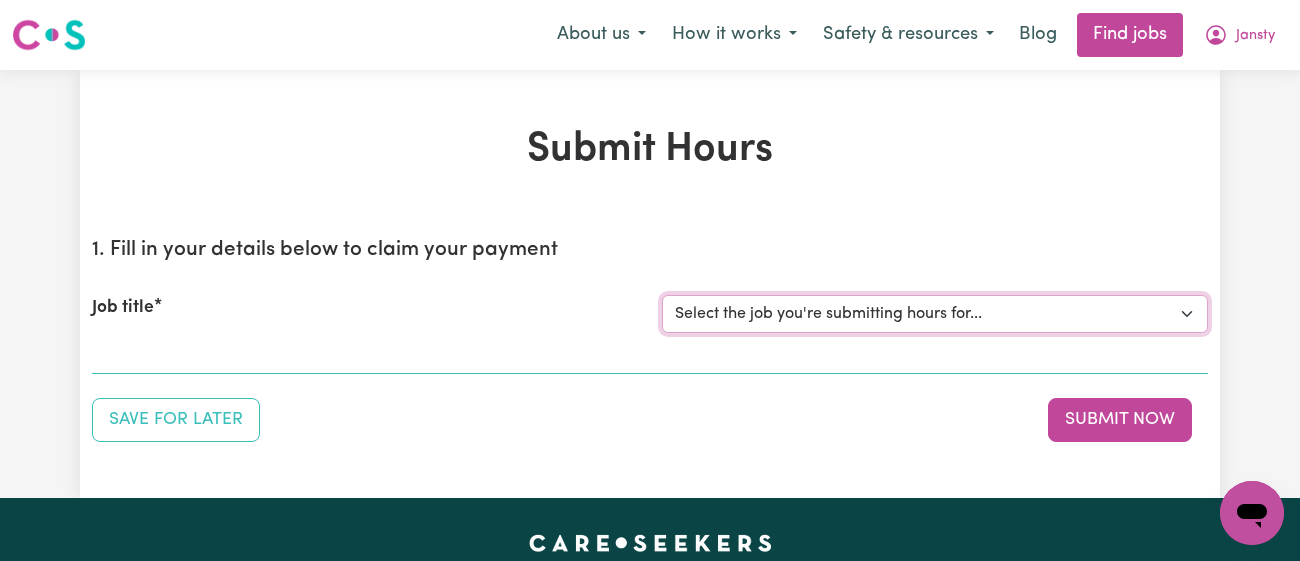 click on "Select the job you're submitting hours for... [Mohamed Abdel Halim] Male Support Worker Needed In Brighton Le Sands, NSW [Ghazi ESS] Support Worker Required in Bardwell Valley, NSW [Ezra, Malachi & Isaiah Twinning] Support Worker Required in Oatley, NSW [Fayez Kirdi] Care Worker Required in Greenacre, NSW [Michael ( Mike) Barnett] Support worker required in North Epping, NSW for Domestic Assistance [Dong Fu] Weekend Care worker needed at Strathfield, NSW for Personal Care, Domestic Assistance and Social Companionship [George Papadopoulos NDIS#430270255] URGENT Support Worker Needed Personal Care And Hoist/Transfers Ongoing Mon to Sat - Strathfield, NSW" at bounding box center (935, 314) 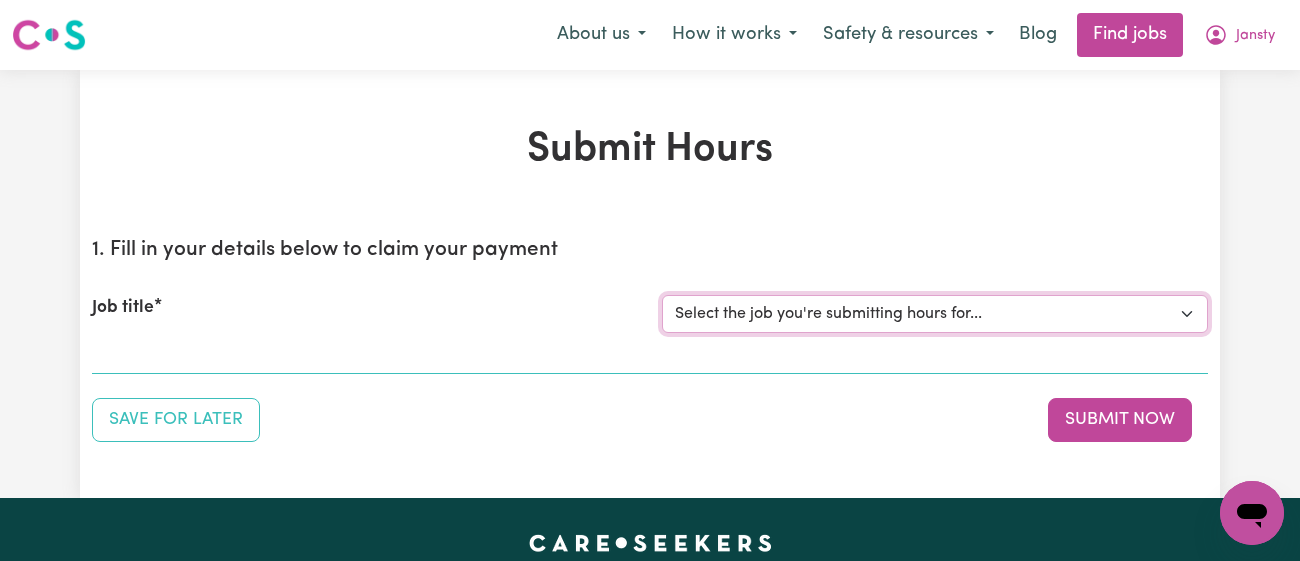 select on "7090" 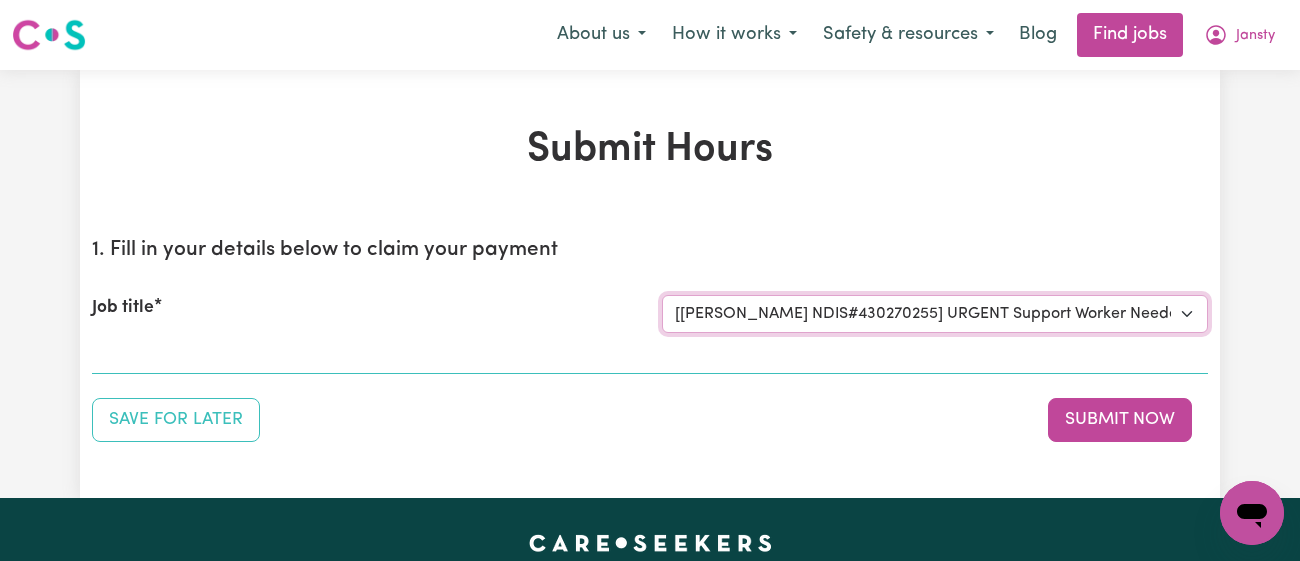 click on "Select the job you're submitting hours for... [Mohamed Abdel Halim] Male Support Worker Needed In Brighton Le Sands, NSW [Ghazi ESS] Support Worker Required in Bardwell Valley, NSW [Ezra, Malachi & Isaiah Twinning] Support Worker Required in Oatley, NSW [Fayez Kirdi] Care Worker Required in Greenacre, NSW [Michael ( Mike) Barnett] Support worker required in North Epping, NSW for Domestic Assistance [Dong Fu] Weekend Care worker needed at Strathfield, NSW for Personal Care, Domestic Assistance and Social Companionship [George Papadopoulos NDIS#430270255] URGENT Support Worker Needed Personal Care And Hoist/Transfers Ongoing Mon to Sat - Strathfield, NSW" at bounding box center (935, 314) 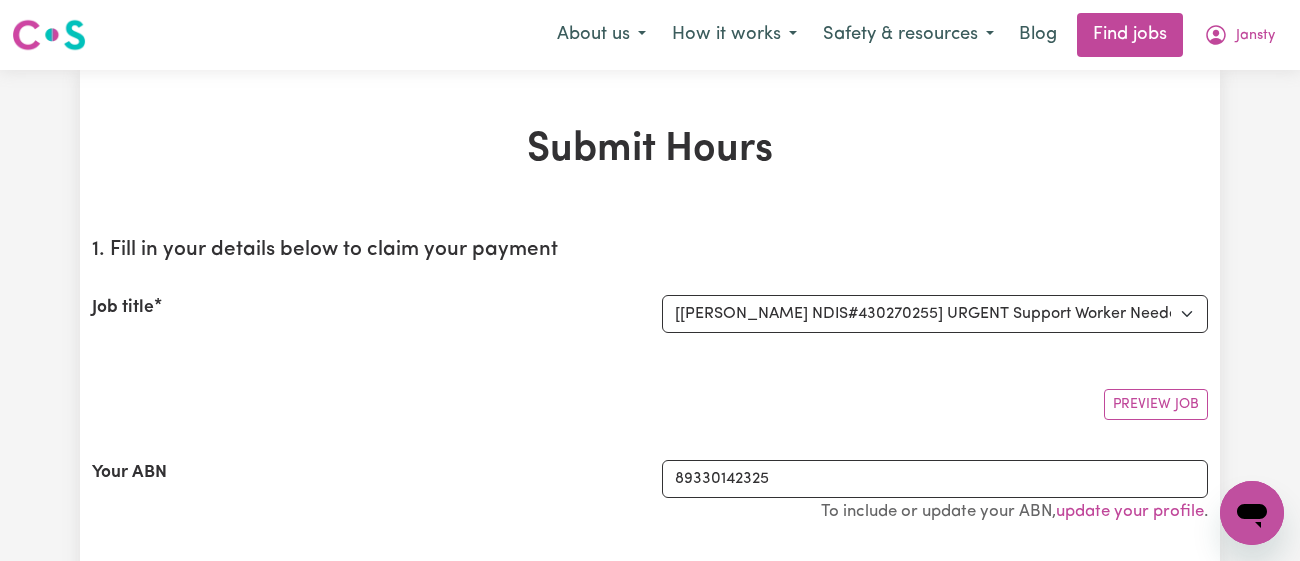 click on "Job title" at bounding box center [365, 314] 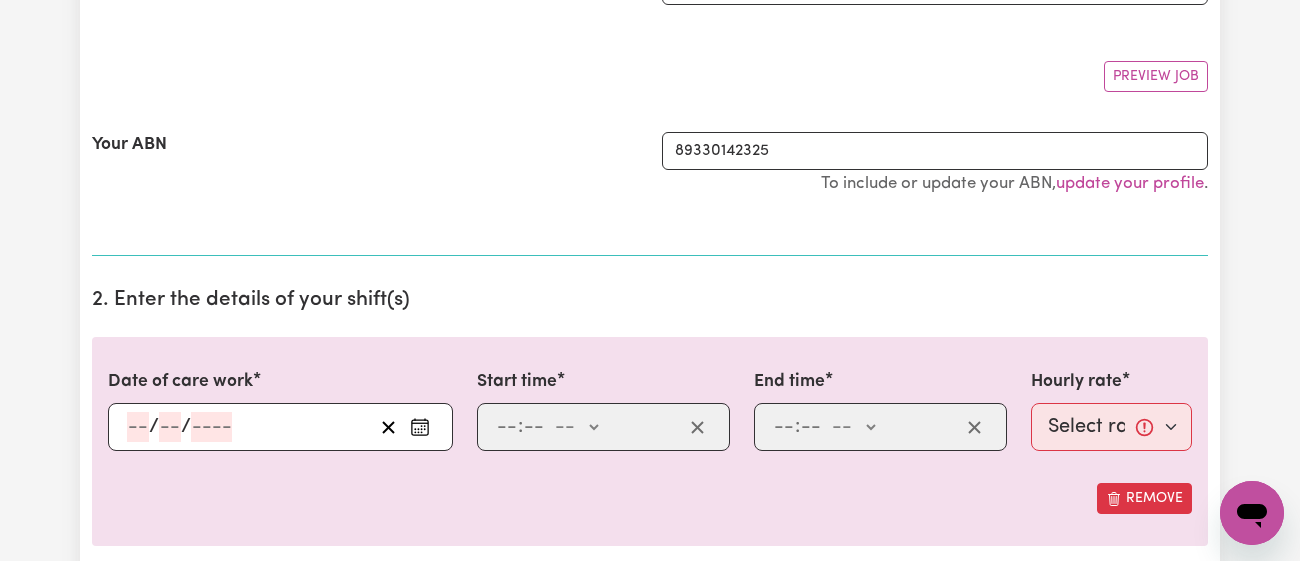 scroll, scrollTop: 333, scrollLeft: 0, axis: vertical 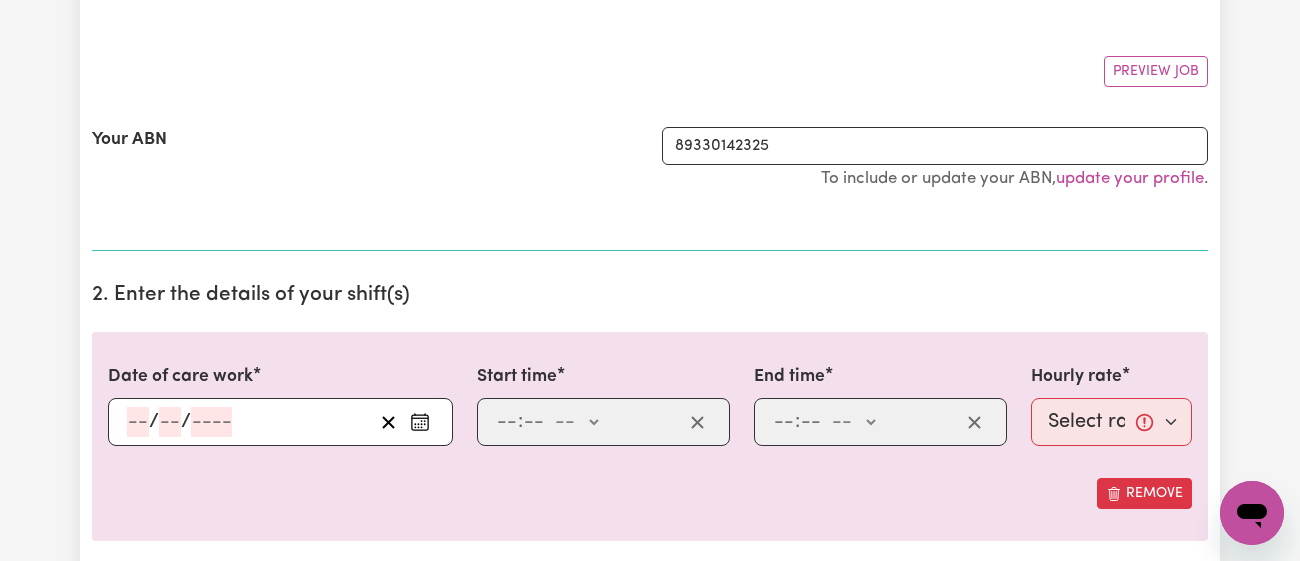 click 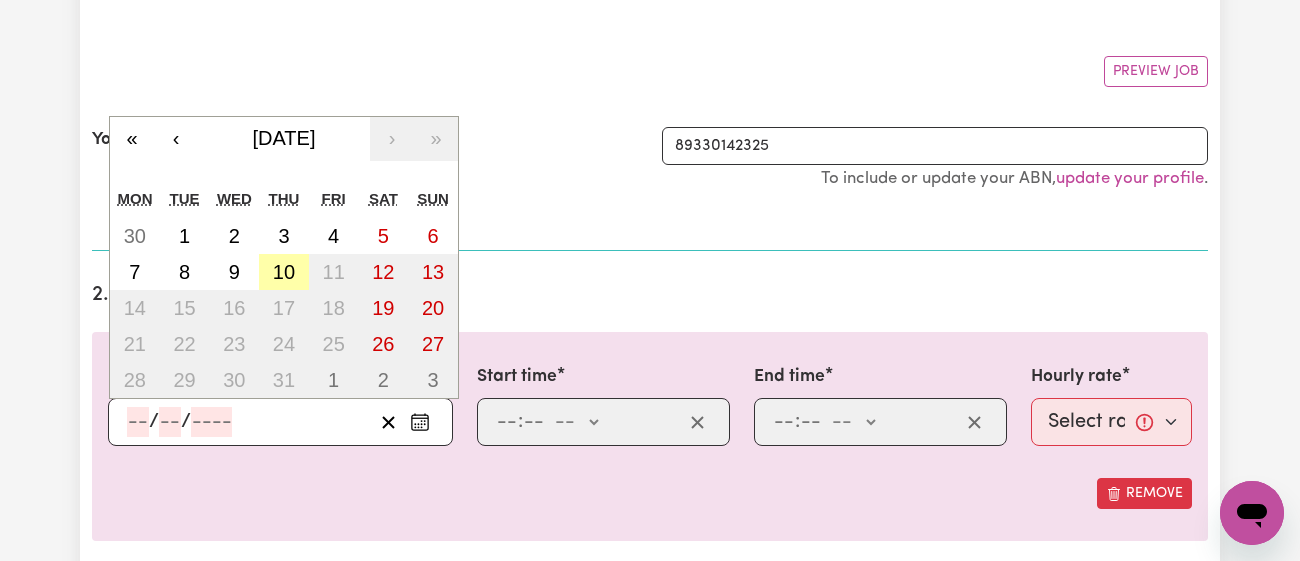 click on "10" at bounding box center [284, 272] 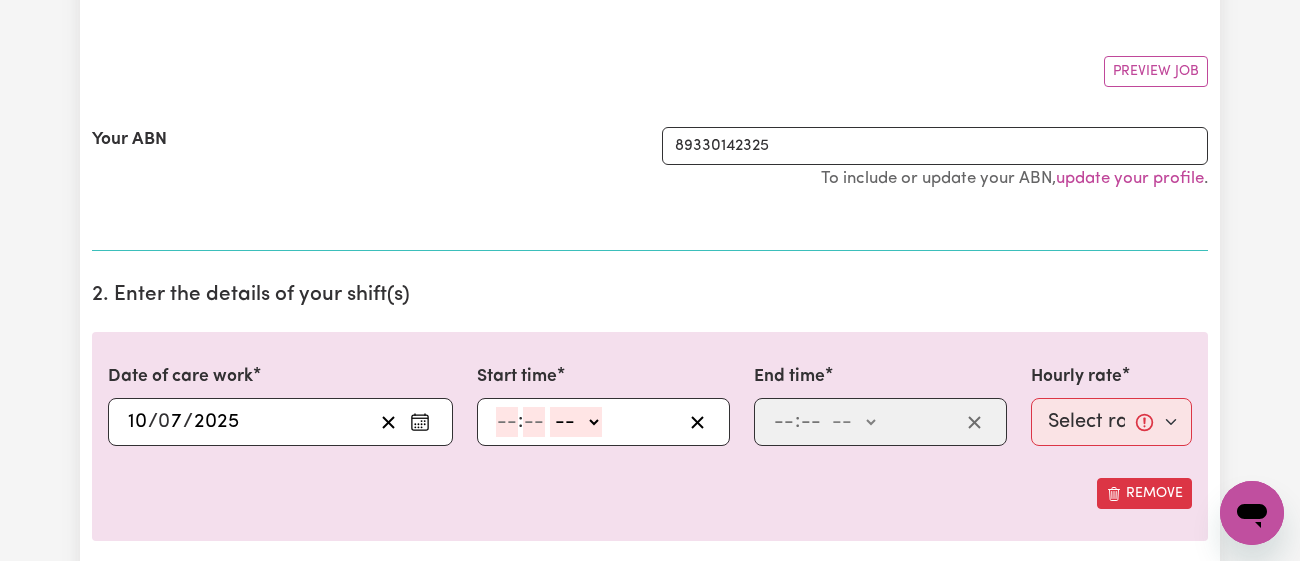 click 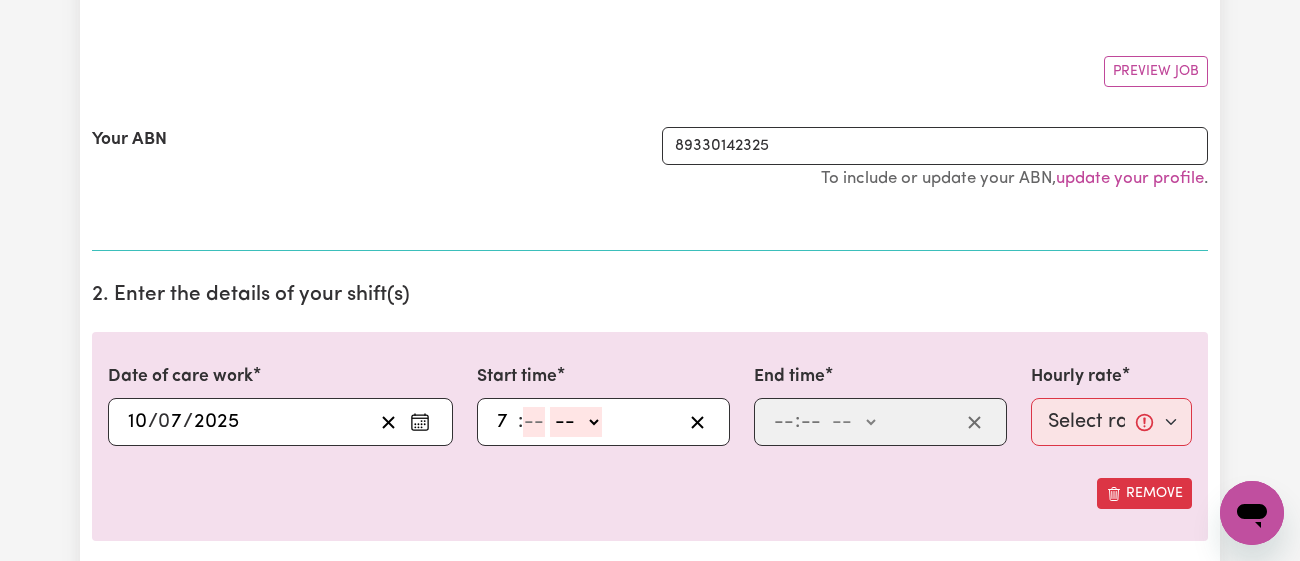 type on "7" 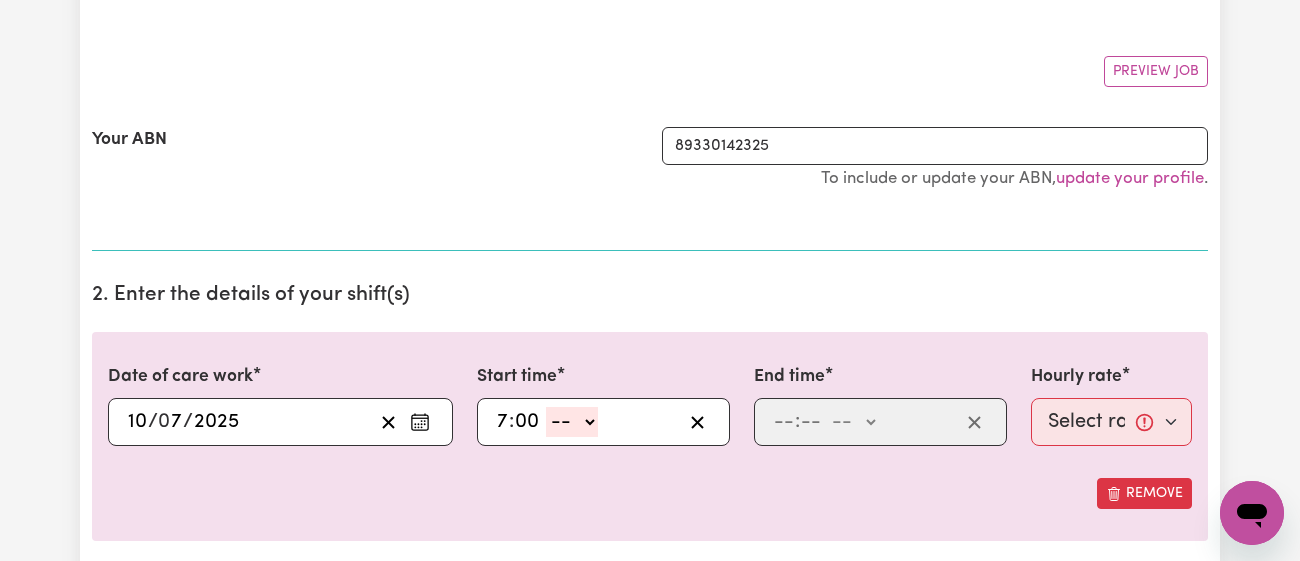 type on "00" 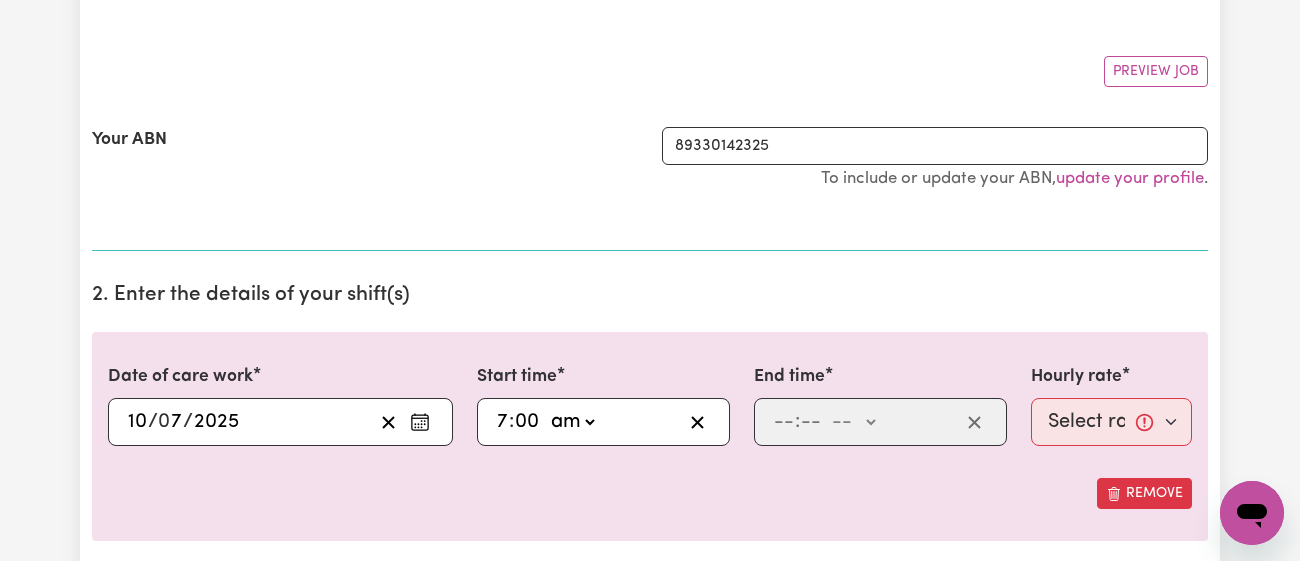 click on "-- am pm" 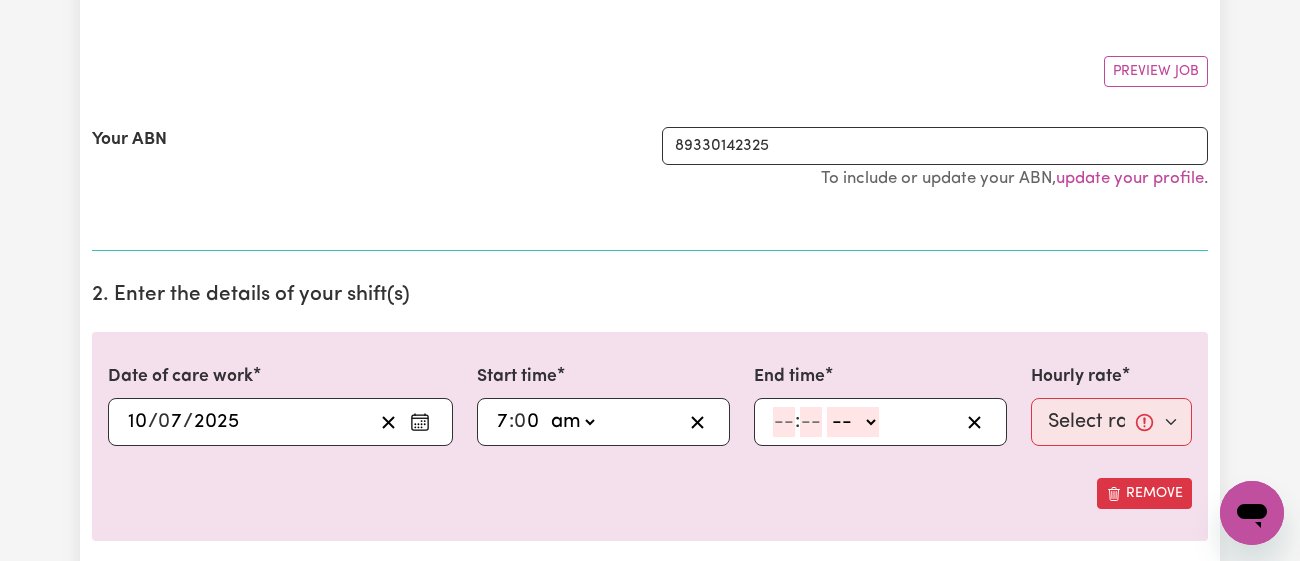 click 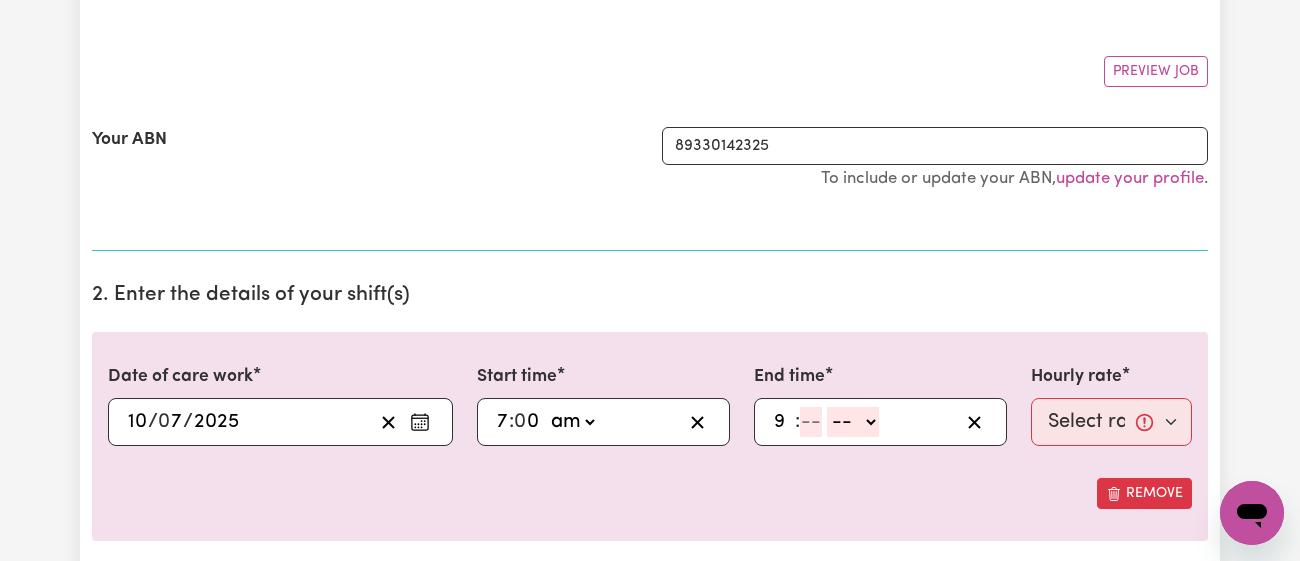 type on "9" 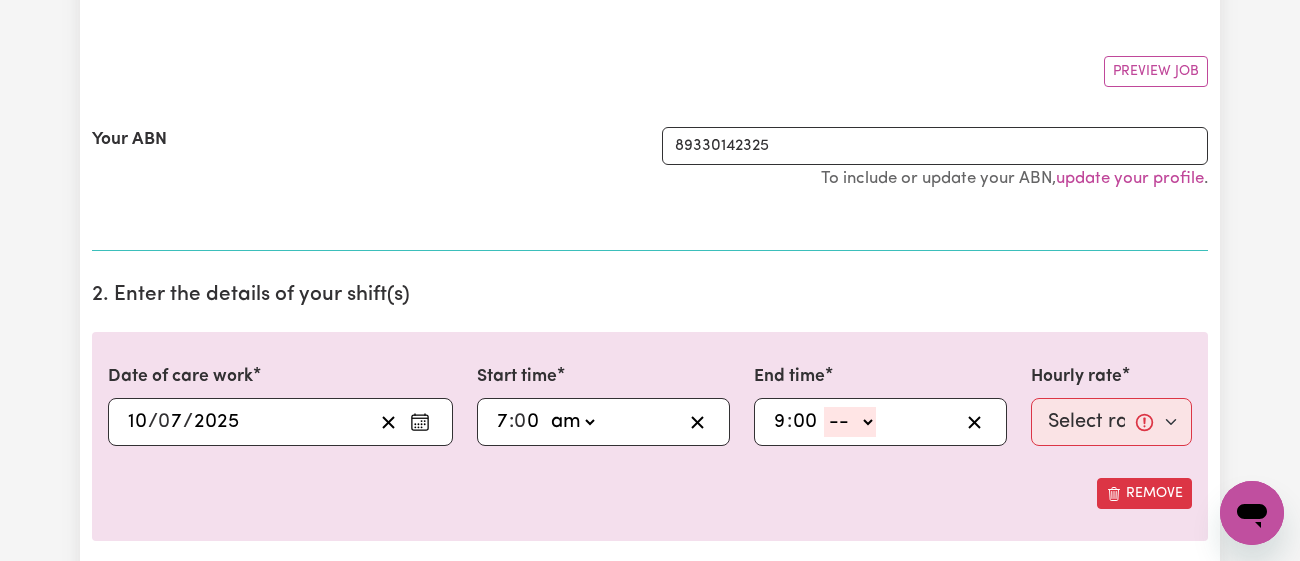 type on "00" 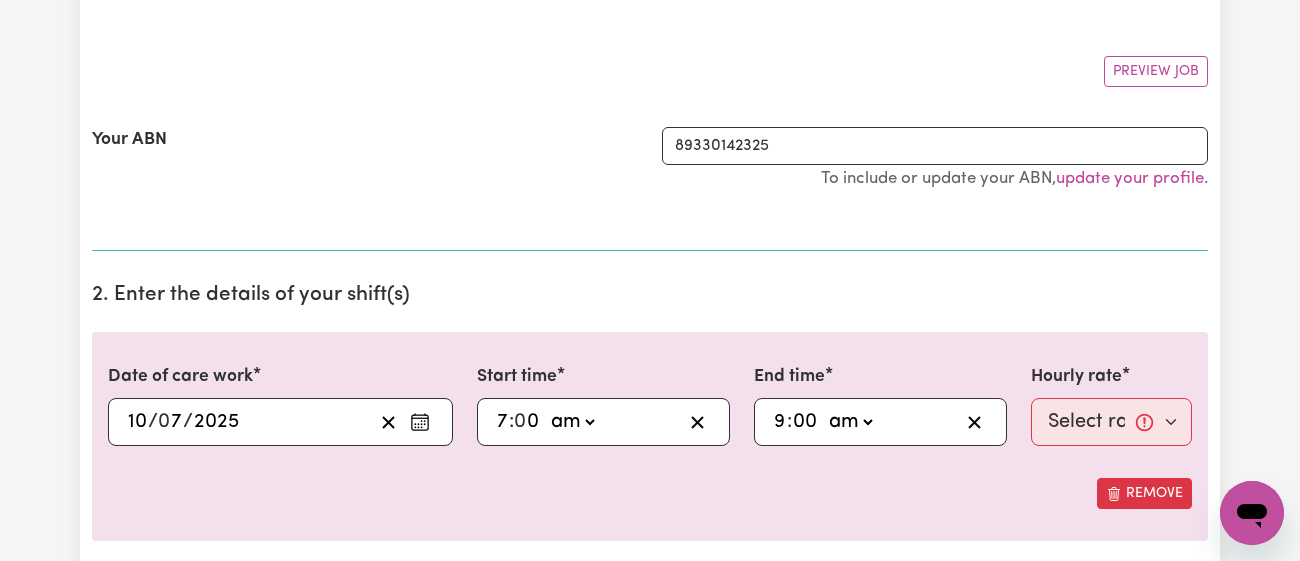 click on "-- am pm" 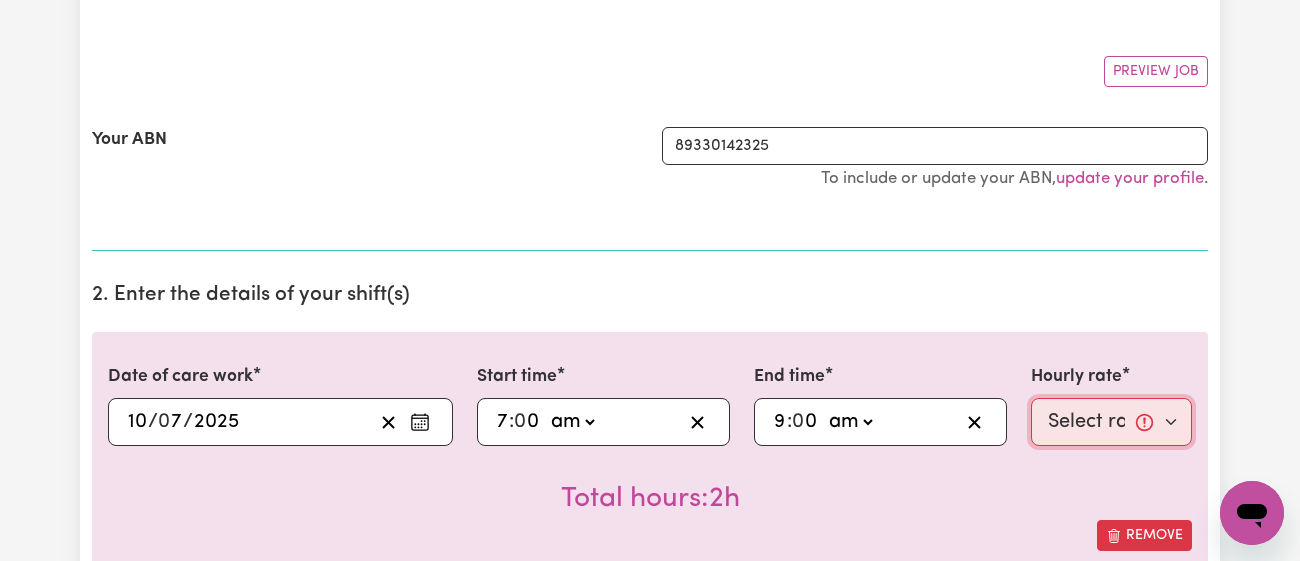 click on "Select rate... $46.78 (Weekday) $51.98 (Saturday) $76.92 (Public Holiday)" at bounding box center (1111, 422) 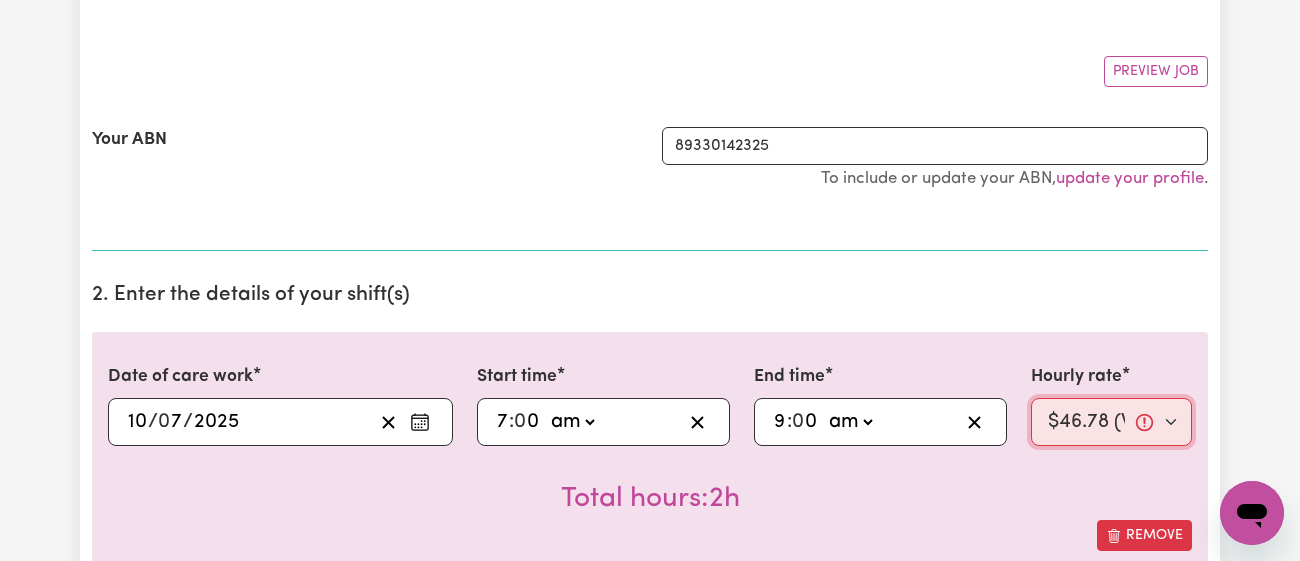 click on "Select rate... $46.78 (Weekday) $51.98 (Saturday) $76.92 (Public Holiday)" at bounding box center [1111, 422] 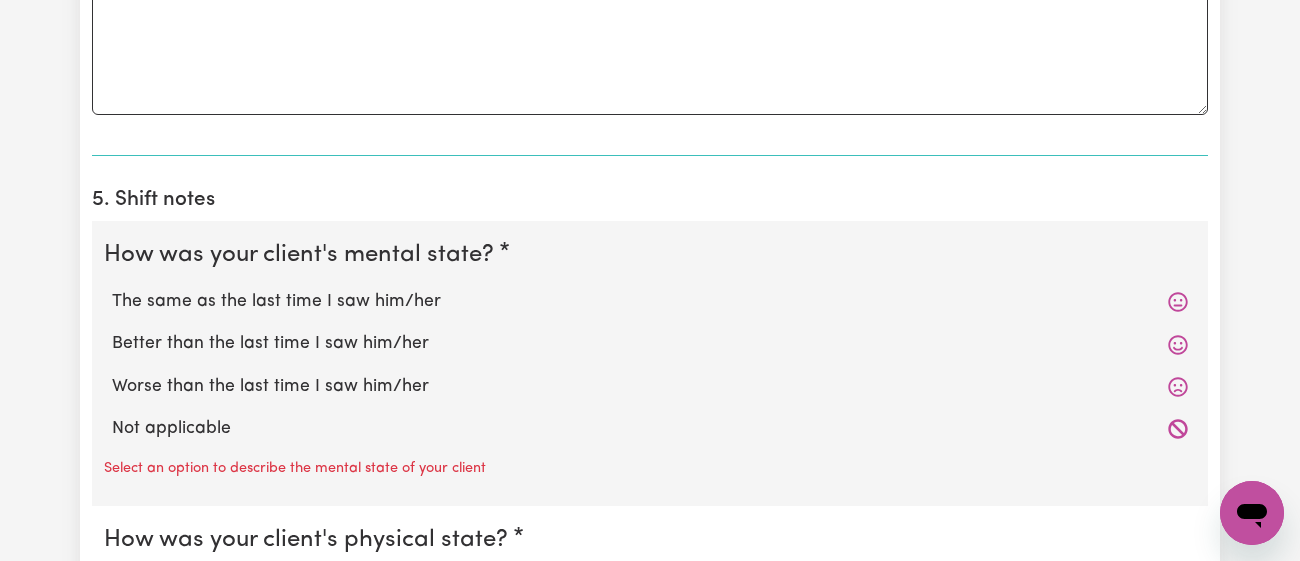 scroll, scrollTop: 1398, scrollLeft: 0, axis: vertical 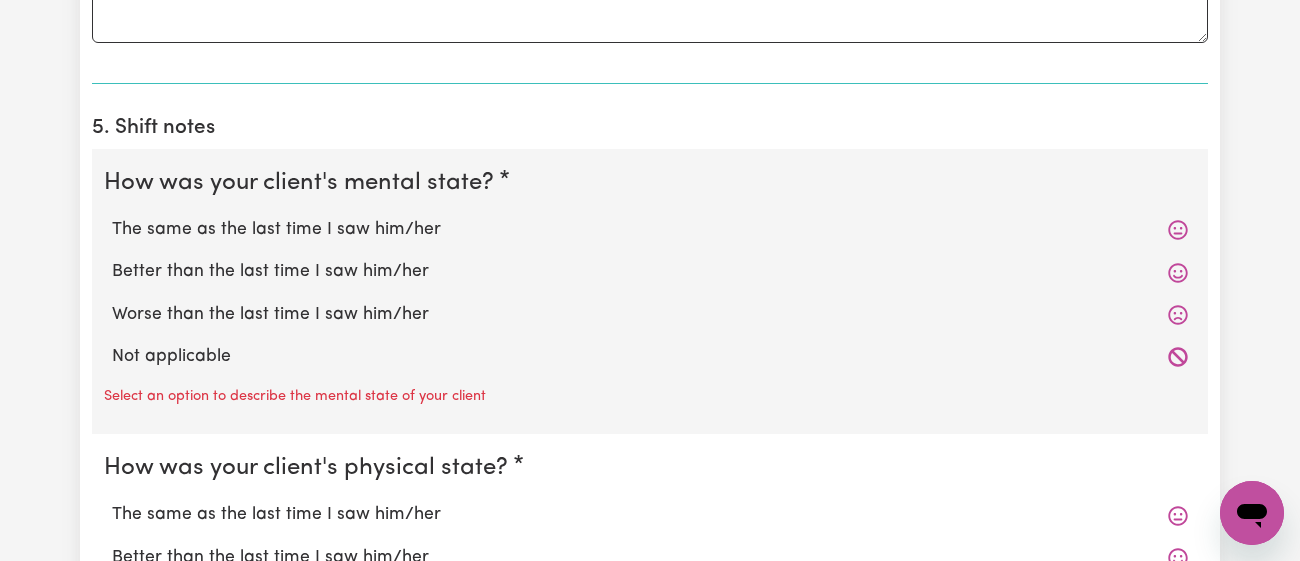 click on "The same as the last time I saw him/her" at bounding box center [650, 230] 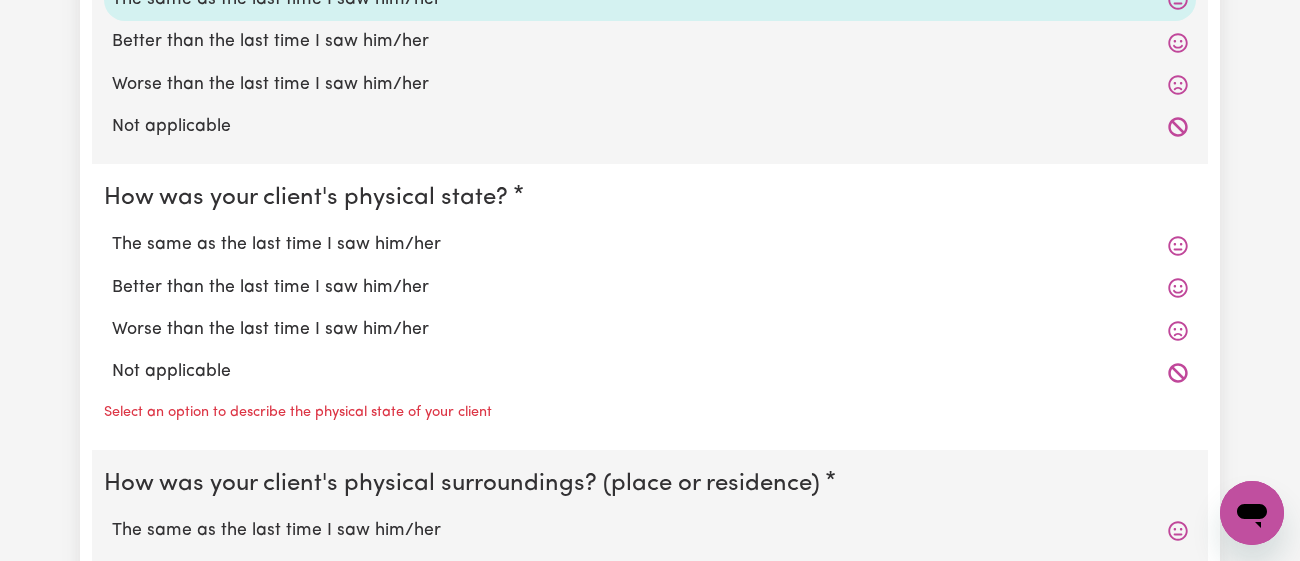 scroll, scrollTop: 1624, scrollLeft: 0, axis: vertical 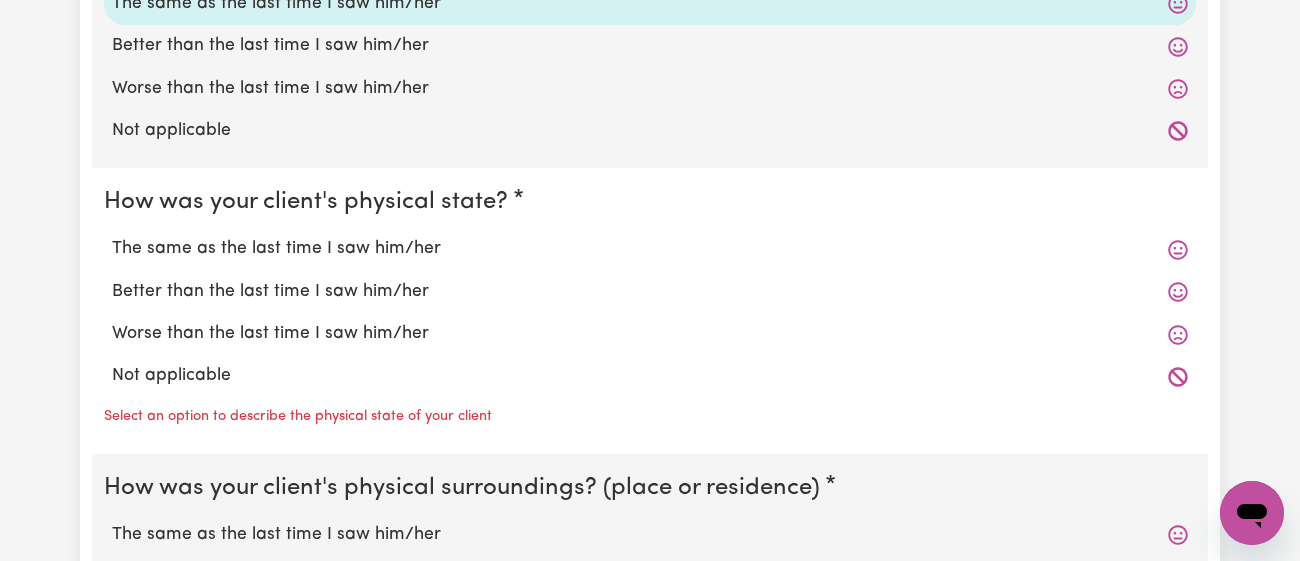 click on "The same as the last time I saw him/her" at bounding box center (650, 249) 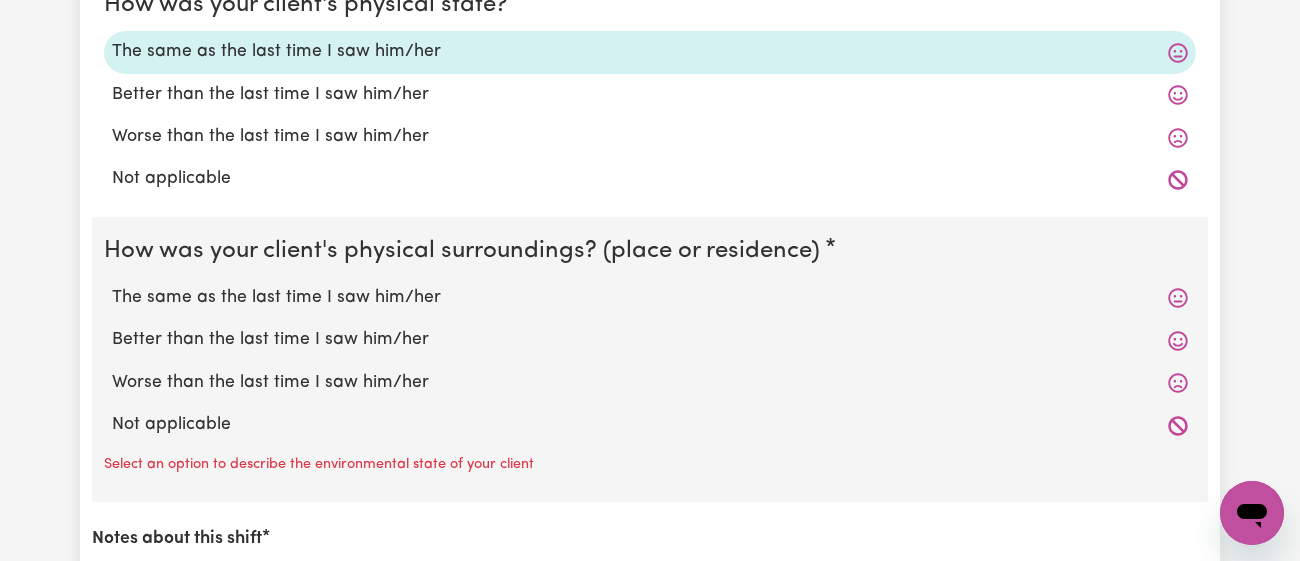 scroll, scrollTop: 1824, scrollLeft: 0, axis: vertical 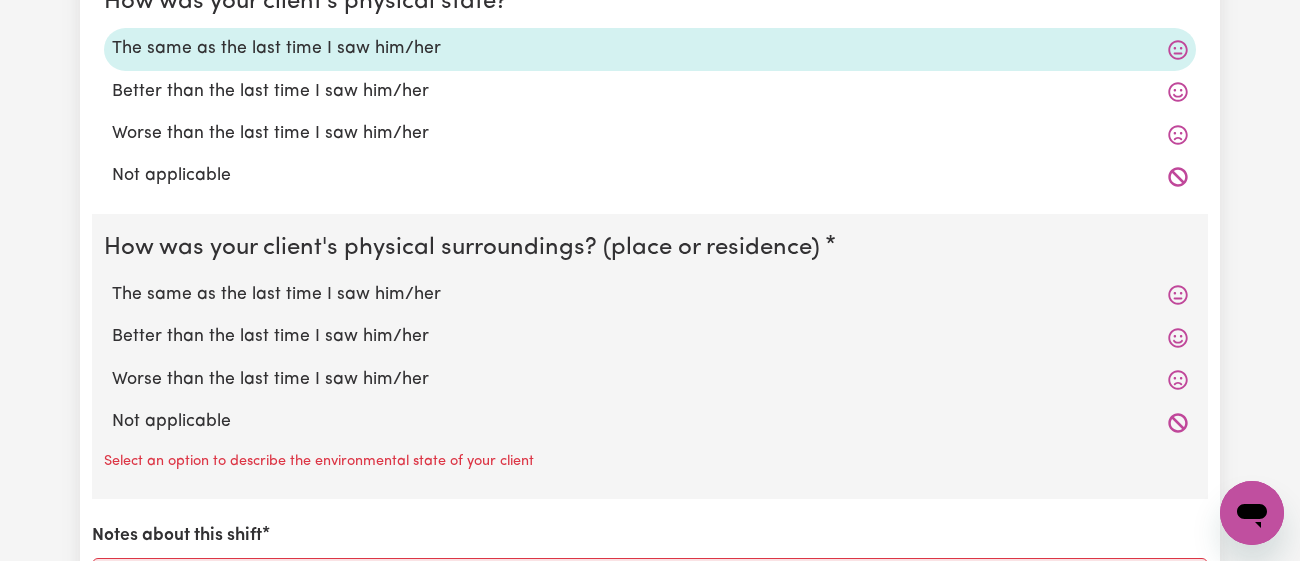 click on "The same as the last time I saw him/her" at bounding box center (650, 295) 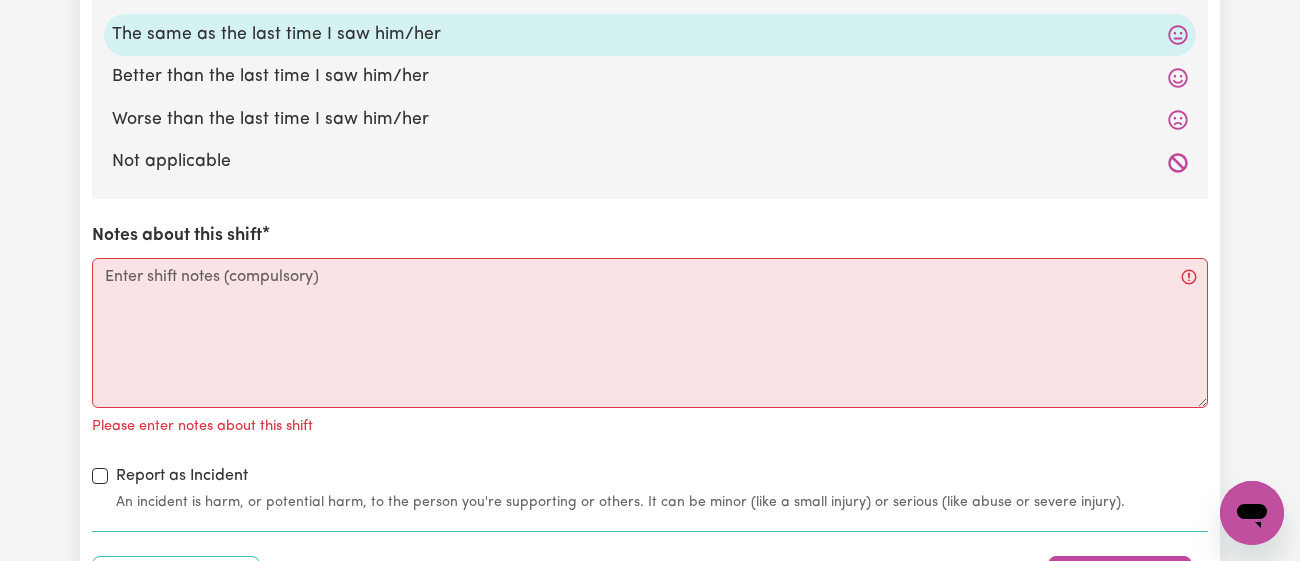 scroll, scrollTop: 2090, scrollLeft: 0, axis: vertical 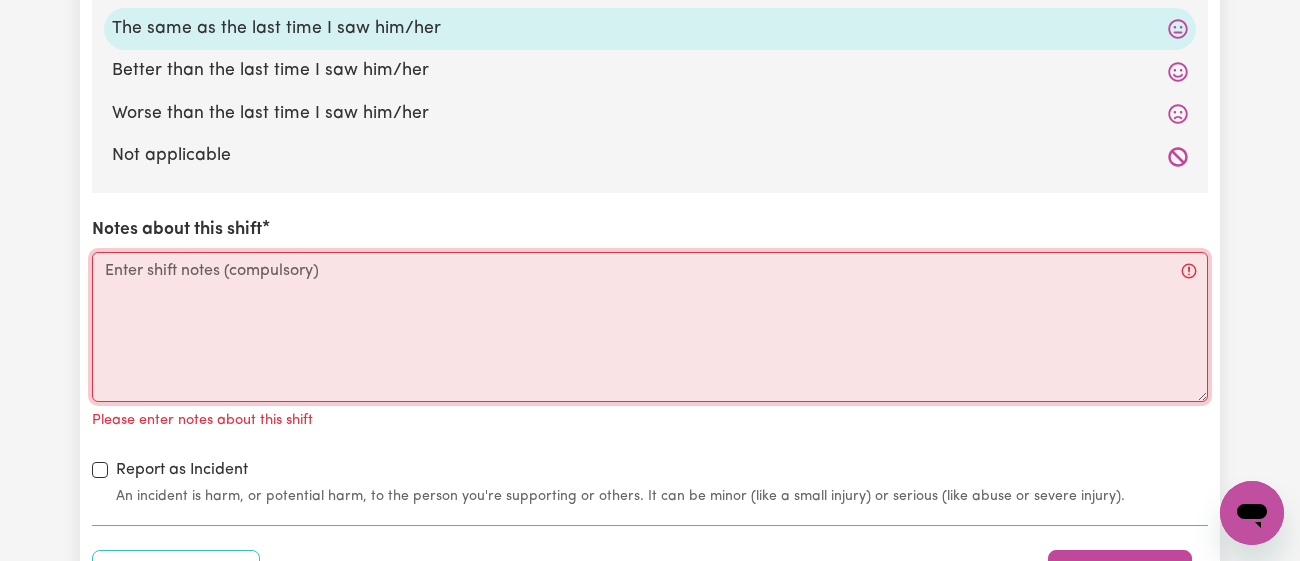 click on "Notes about this shift" at bounding box center (650, 327) 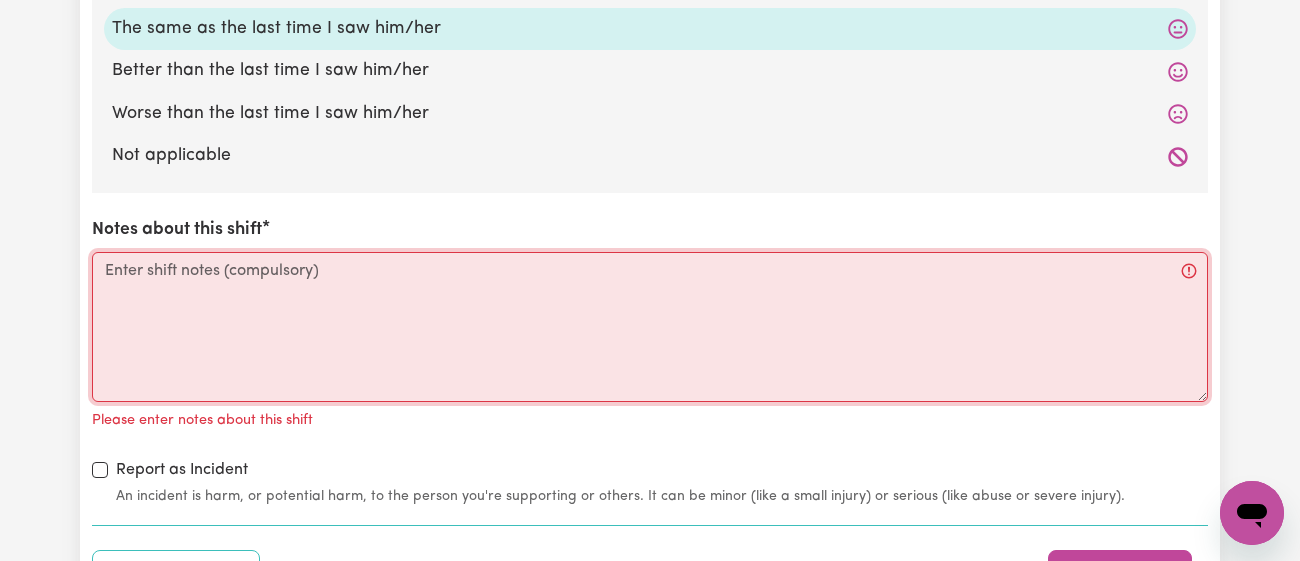 click on "Notes about this shift" at bounding box center [650, 327] 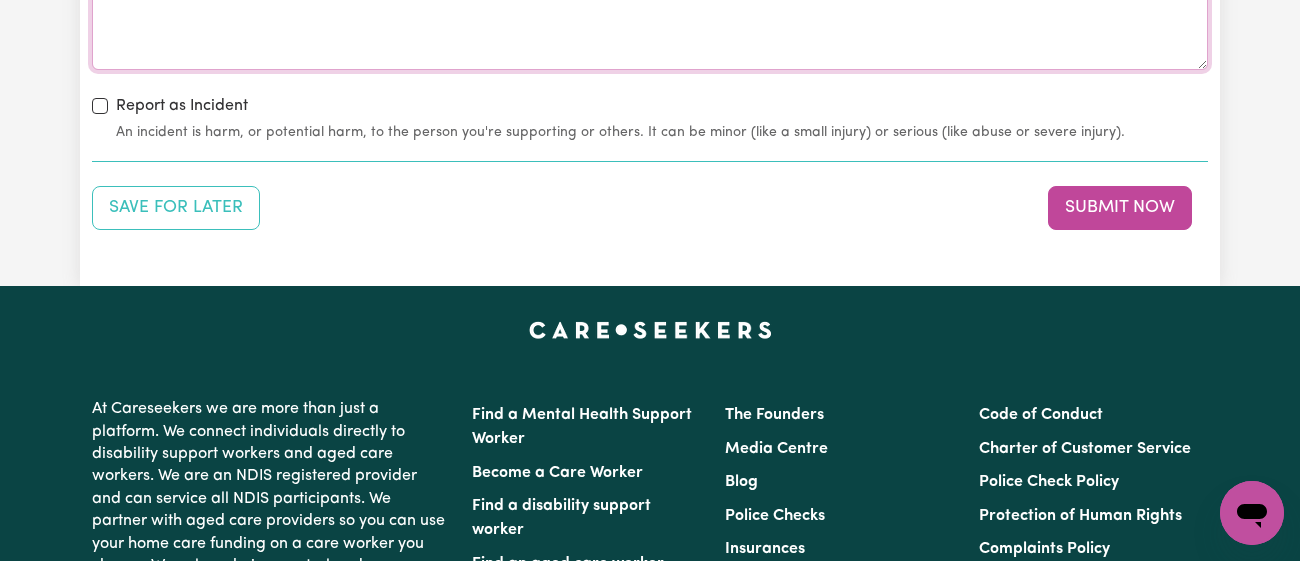scroll, scrollTop: 2420, scrollLeft: 0, axis: vertical 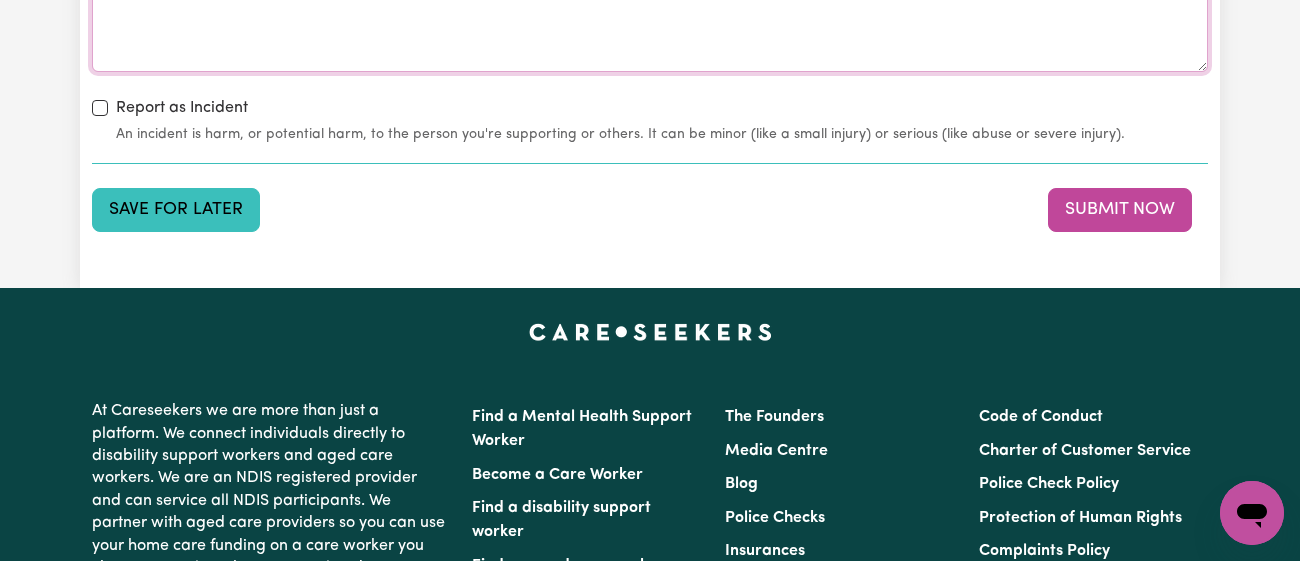 type on "Cleaned Georges' bottom, gave him a spa, nappy on, new clothes on, put him on his chair, make up on, made his bed, wheeled him to the kitchn but George did not want any brekkie but still took his meds." 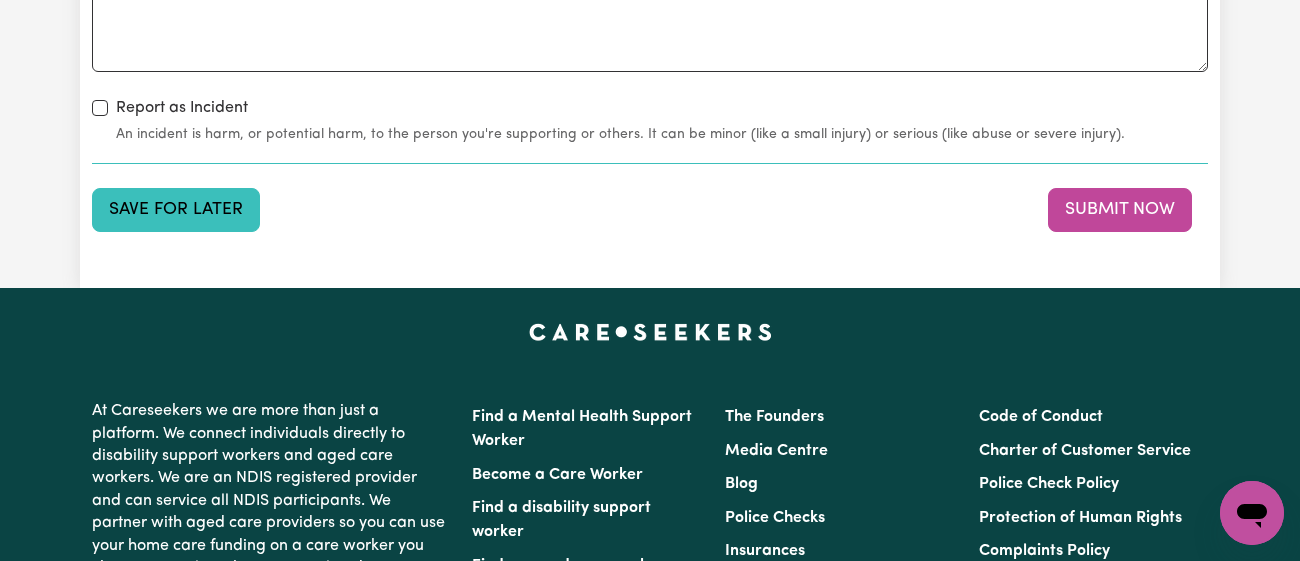 click on "Save for Later" at bounding box center [176, 210] 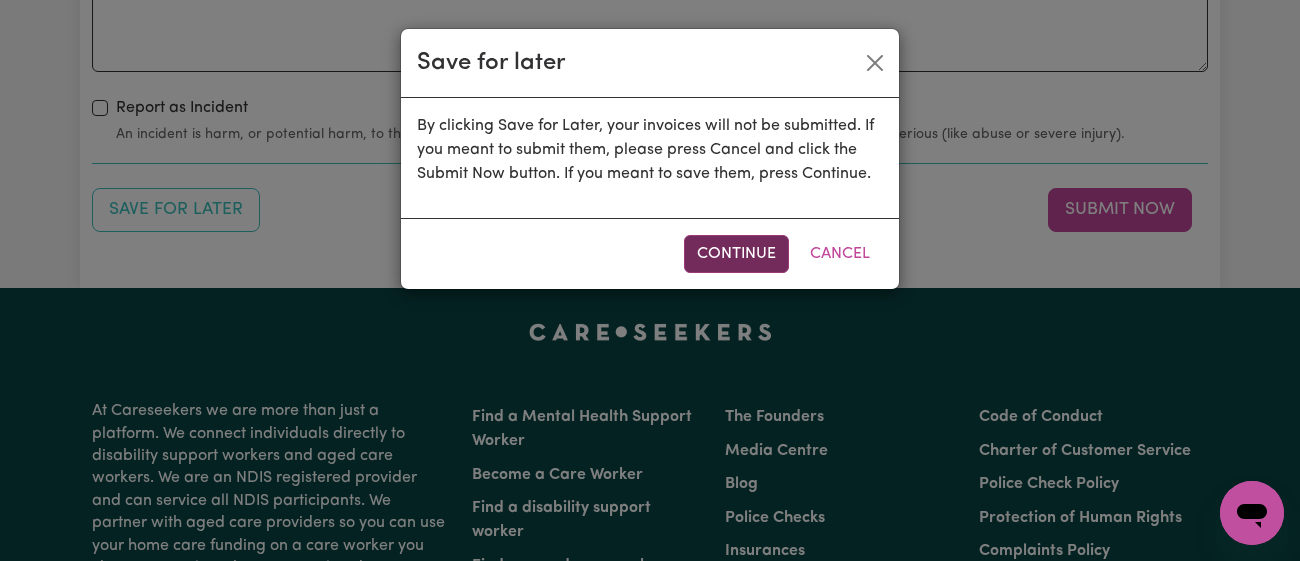 click on "Continue" at bounding box center (736, 254) 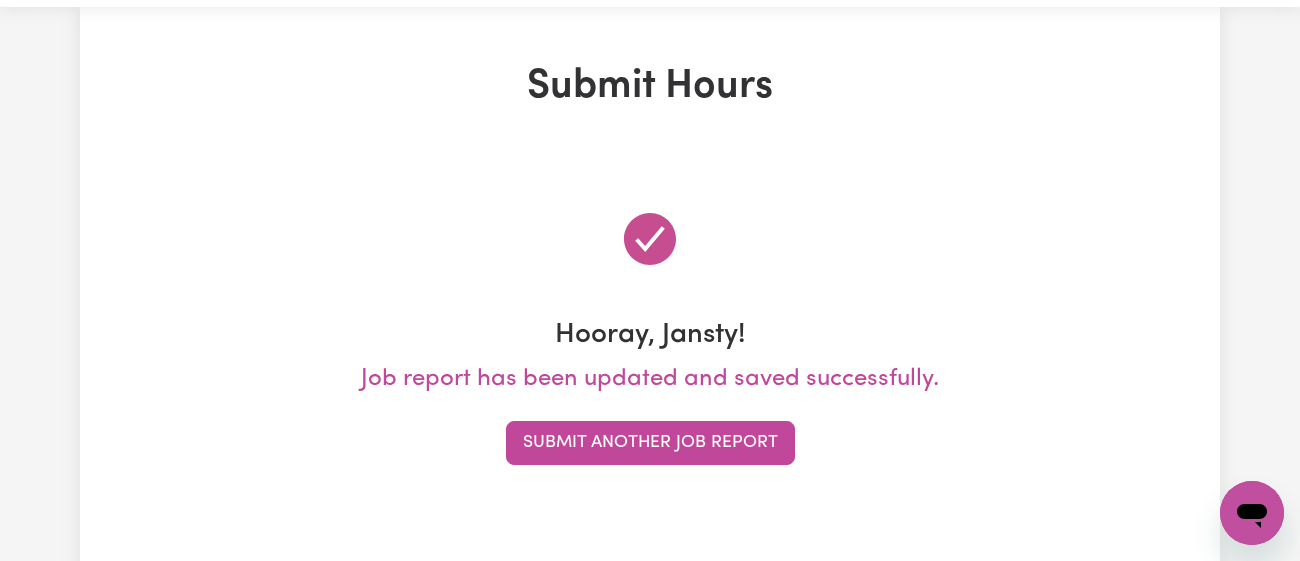 scroll, scrollTop: 0, scrollLeft: 0, axis: both 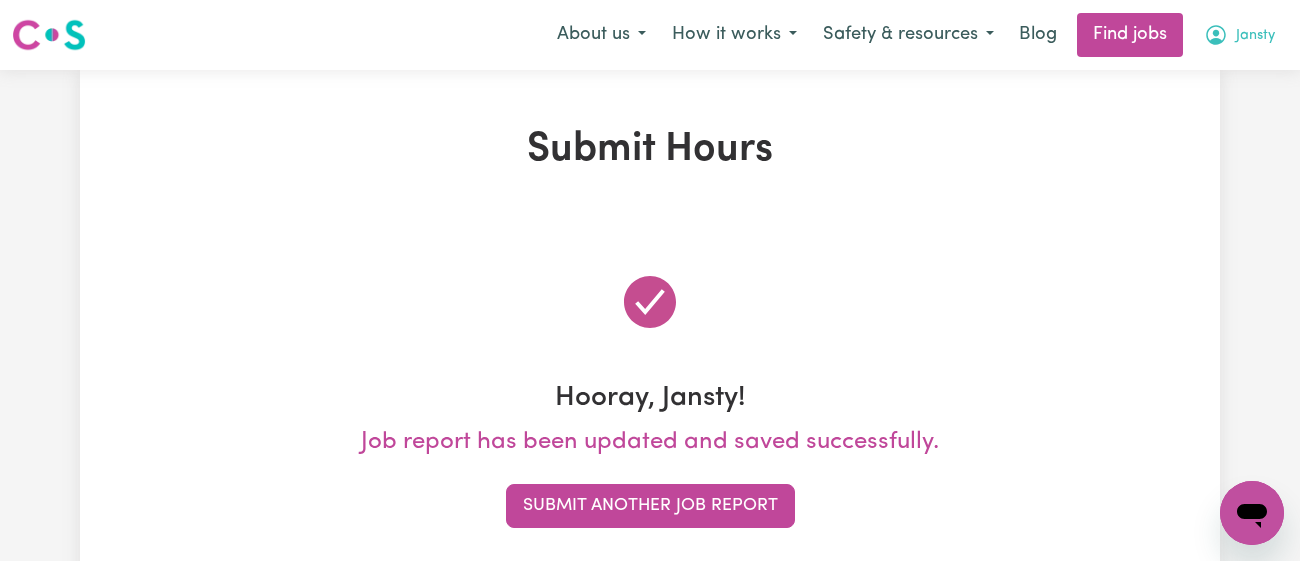 click on "Jansty" at bounding box center [1255, 36] 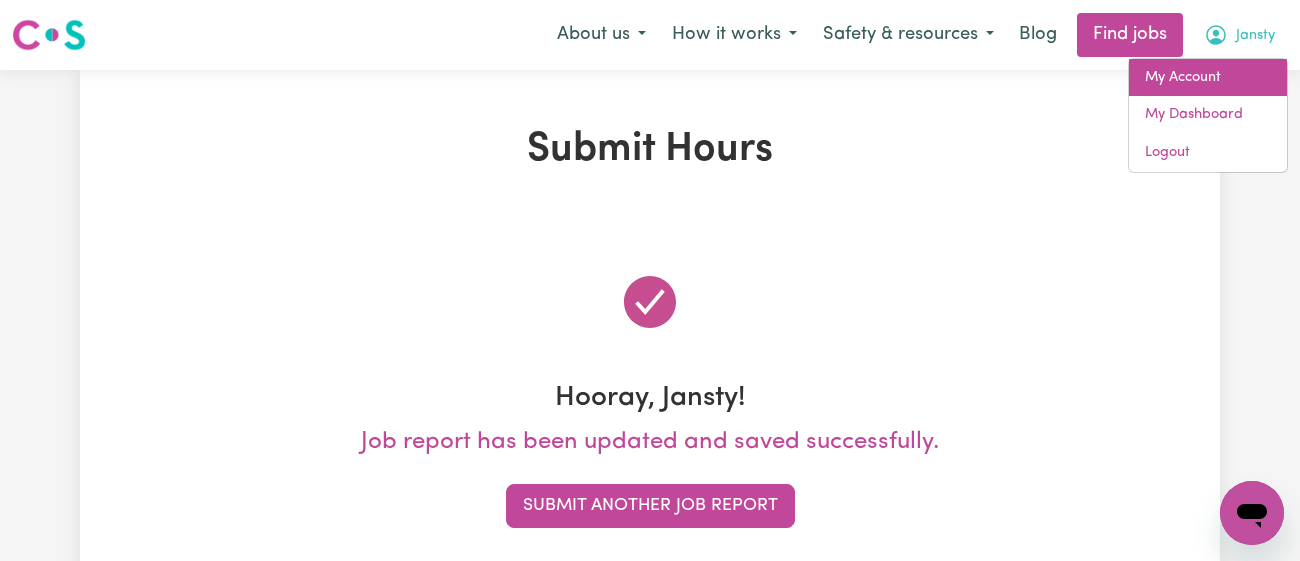 click on "My Account" at bounding box center [1208, 78] 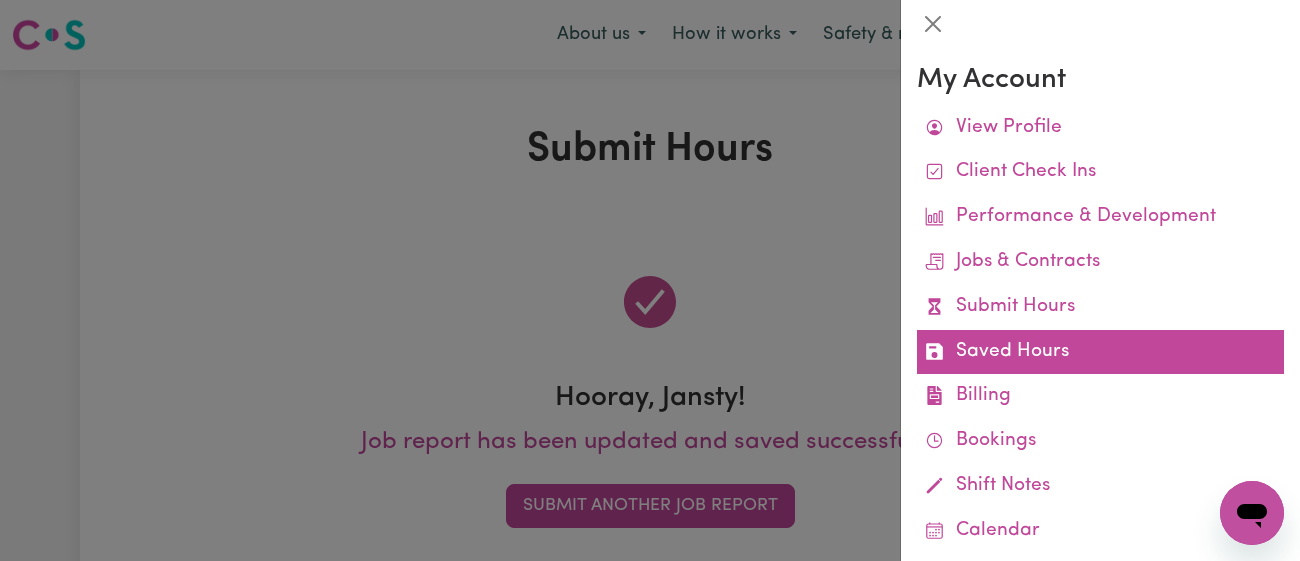 click on "Saved Hours" at bounding box center [1100, 352] 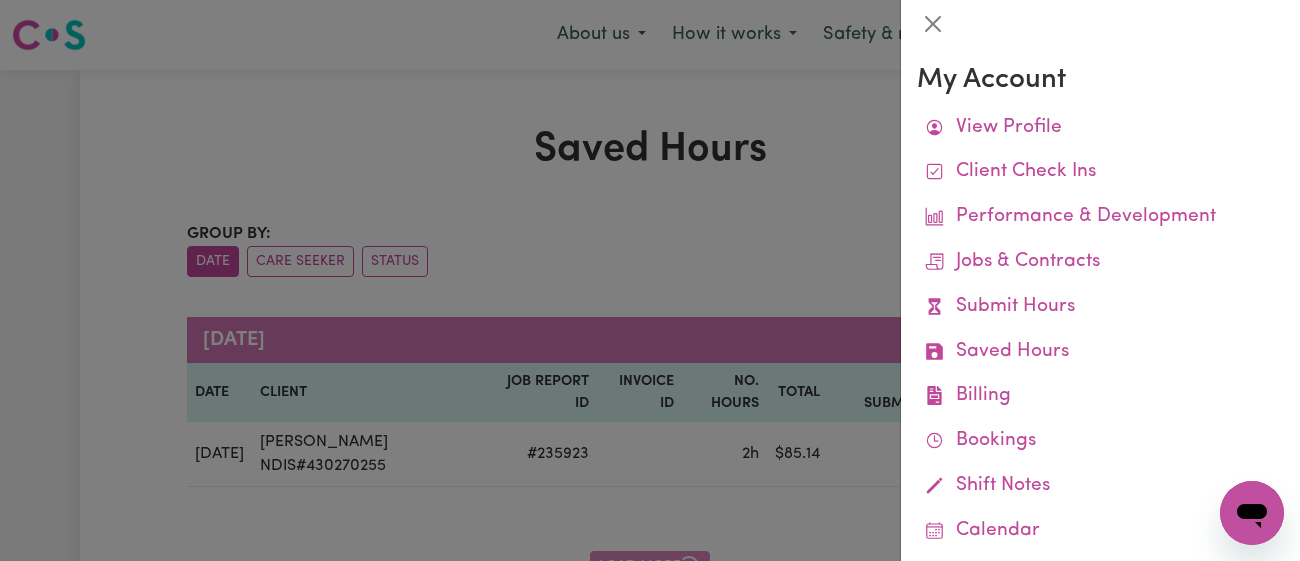 click at bounding box center (650, 280) 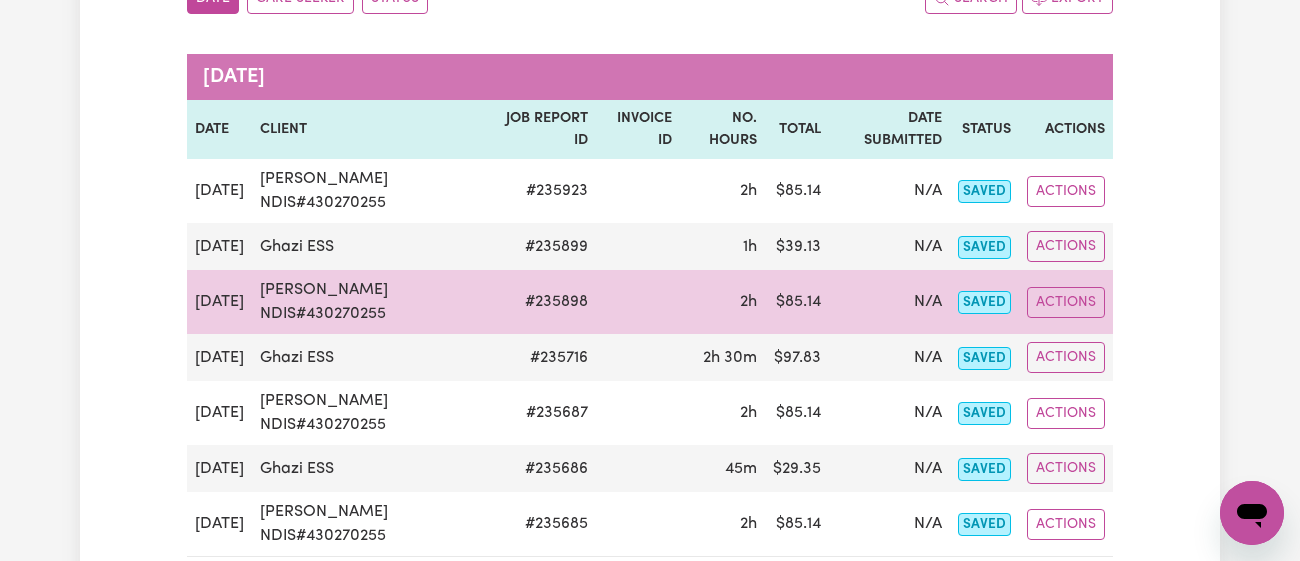 scroll, scrollTop: 0, scrollLeft: 0, axis: both 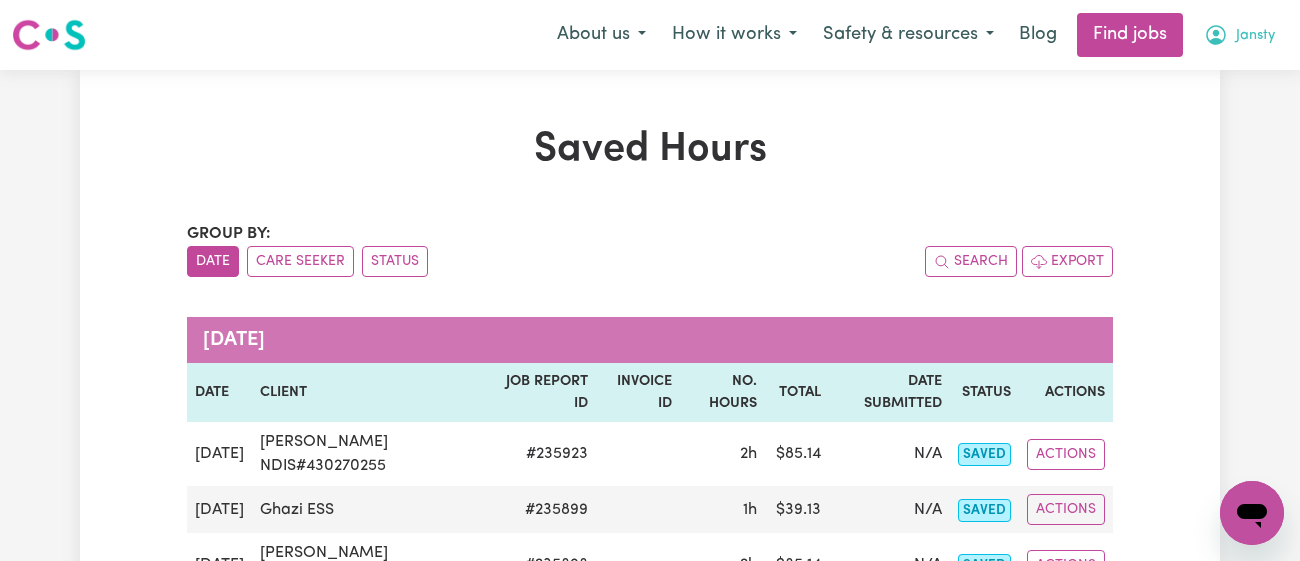 click 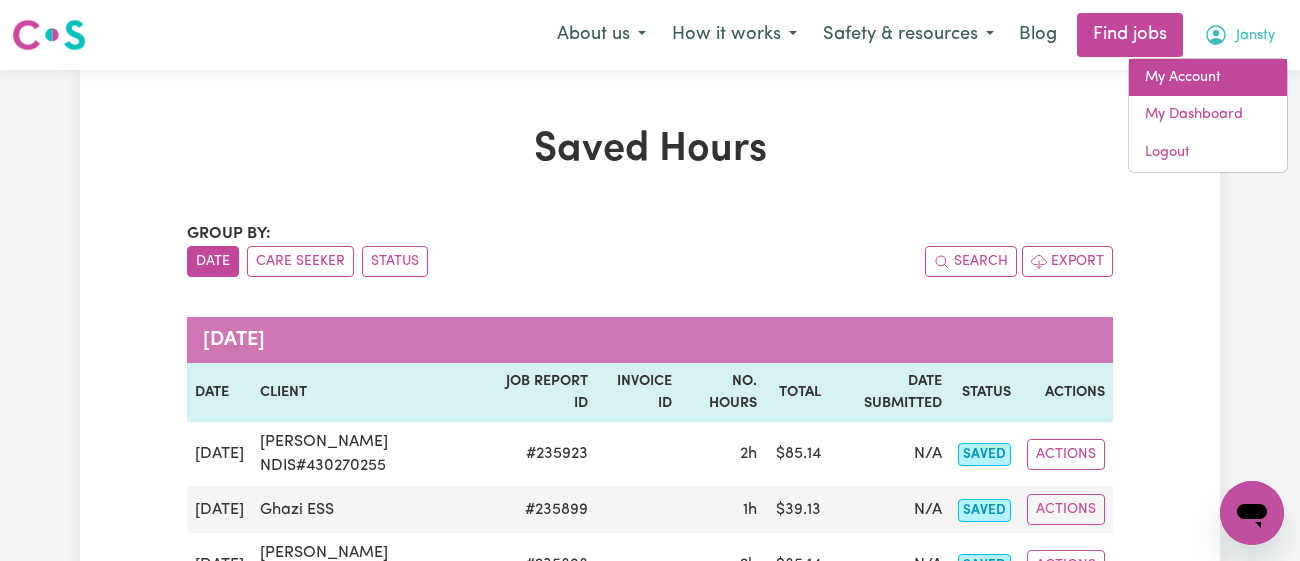 click on "My Account" at bounding box center (1208, 78) 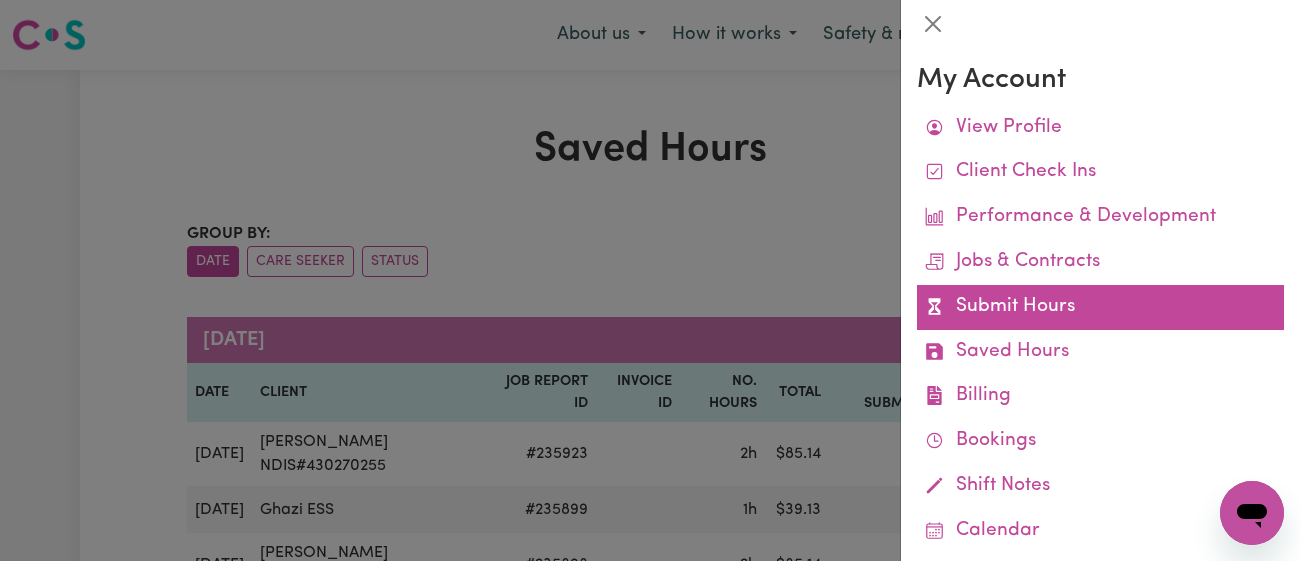 click on "Submit Hours" at bounding box center [1100, 307] 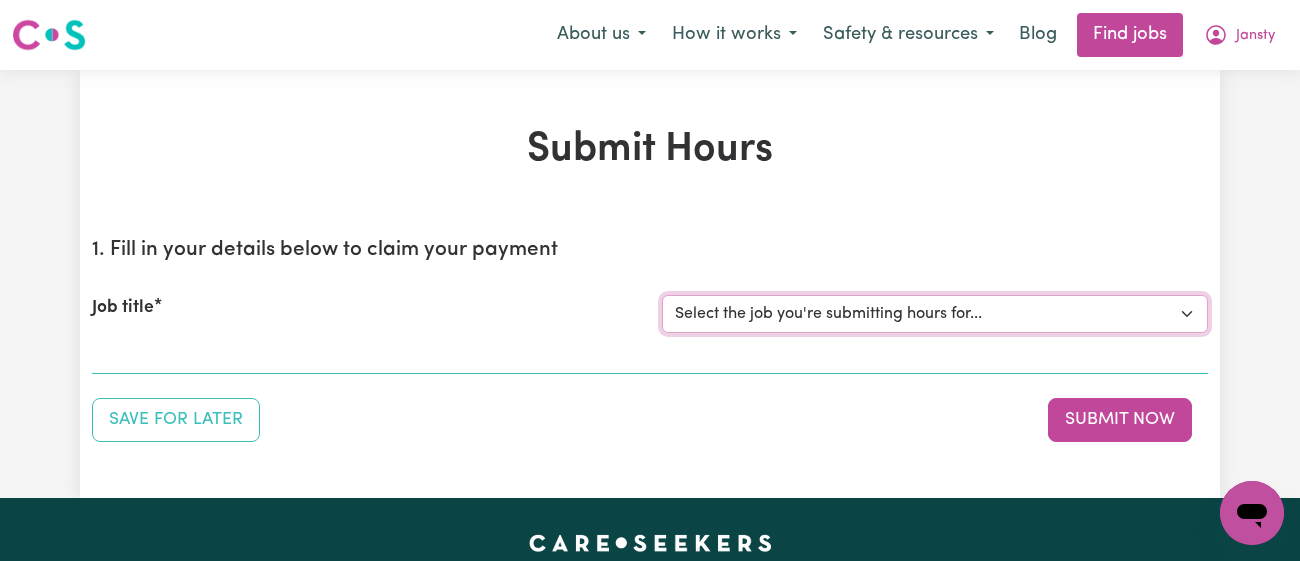 click on "Select the job you're submitting hours for... [Mohamed Abdel Halim] Male Support Worker Needed In Brighton Le Sands, NSW [Ghazi ESS] Support Worker Required in Bardwell Valley, NSW [Ezra, Malachi & Isaiah Twinning] Support Worker Required in Oatley, NSW [Fayez Kirdi] Care Worker Required in Greenacre, NSW [Michael ( Mike) Barnett] Support worker required in North Epping, NSW for Domestic Assistance [Dong Fu] Weekend Care worker needed at Strathfield, NSW for Personal Care, Domestic Assistance and Social Companionship [George Papadopoulos NDIS#430270255] URGENT Support Worker Needed Personal Care And Hoist/Transfers Ongoing Mon to Sat - Strathfield, NSW" at bounding box center [935, 314] 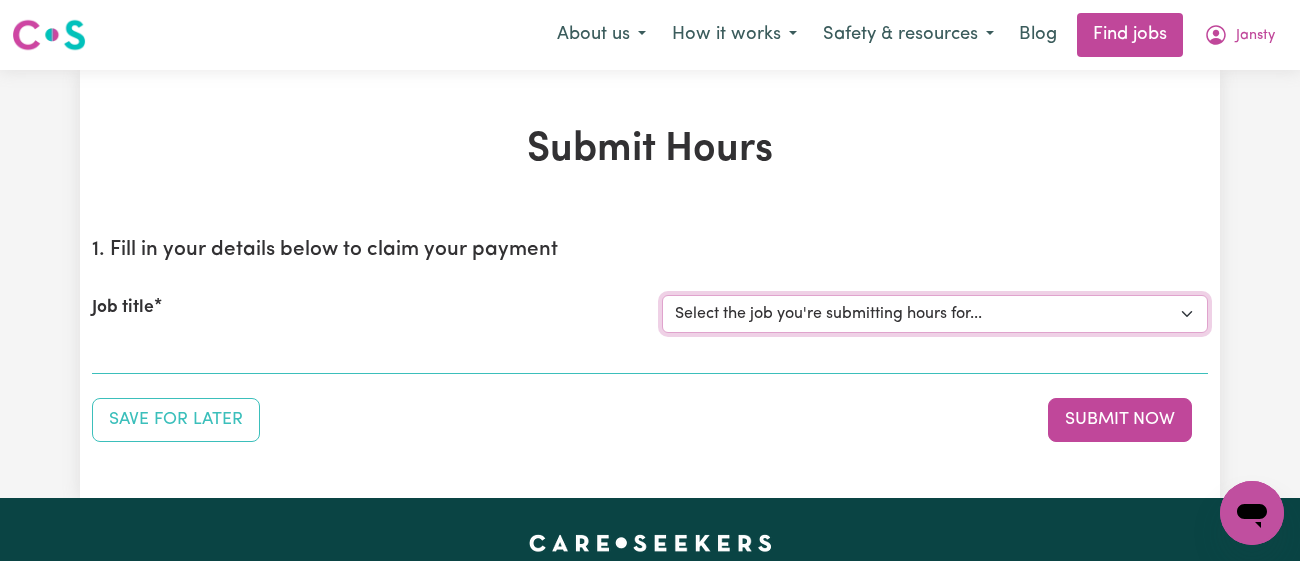 select on "9149" 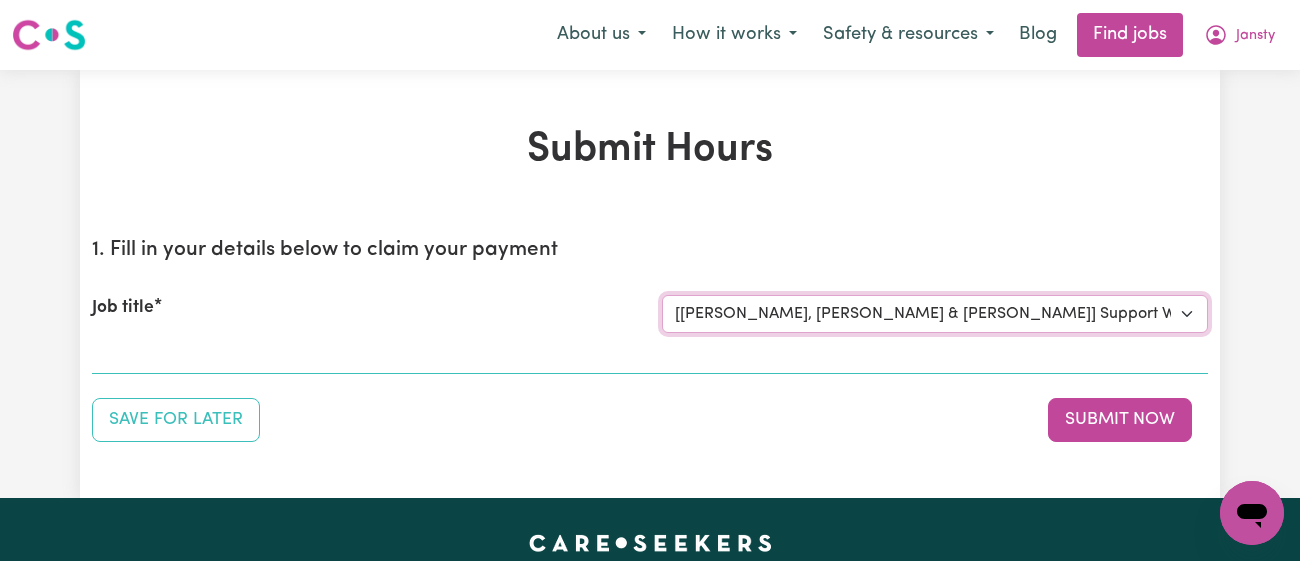 click on "Select the job you're submitting hours for... [Mohamed Abdel Halim] Male Support Worker Needed In Brighton Le Sands, NSW [Ghazi ESS] Support Worker Required in Bardwell Valley, NSW [Ezra, Malachi & Isaiah Twinning] Support Worker Required in Oatley, NSW [Fayez Kirdi] Care Worker Required in Greenacre, NSW [Michael ( Mike) Barnett] Support worker required in North Epping, NSW for Domestic Assistance [Dong Fu] Weekend Care worker needed at Strathfield, NSW for Personal Care, Domestic Assistance and Social Companionship [George Papadopoulos NDIS#430270255] URGENT Support Worker Needed Personal Care And Hoist/Transfers Ongoing Mon to Sat - Strathfield, NSW" at bounding box center [935, 314] 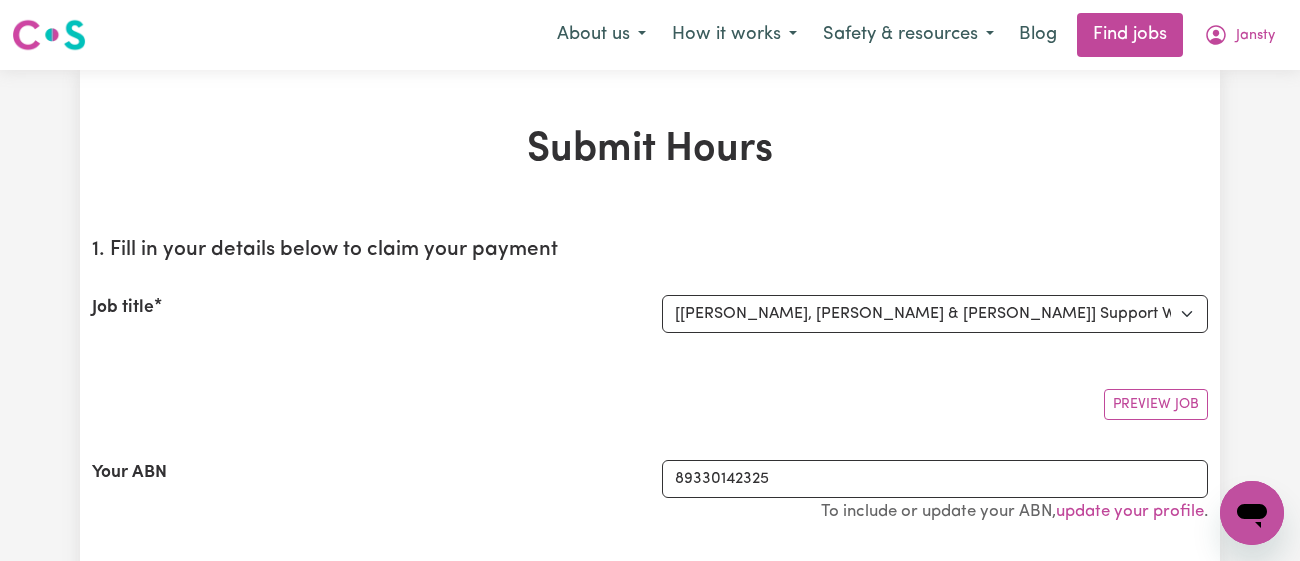 click on "Preview Job" at bounding box center (650, 396) 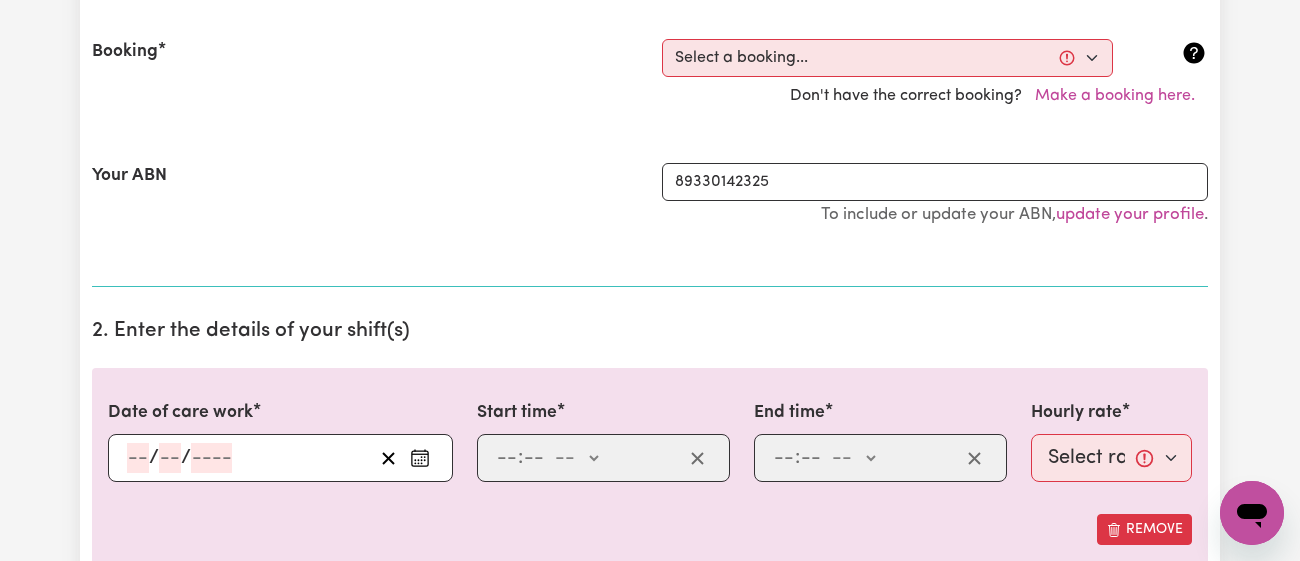 scroll, scrollTop: 422, scrollLeft: 0, axis: vertical 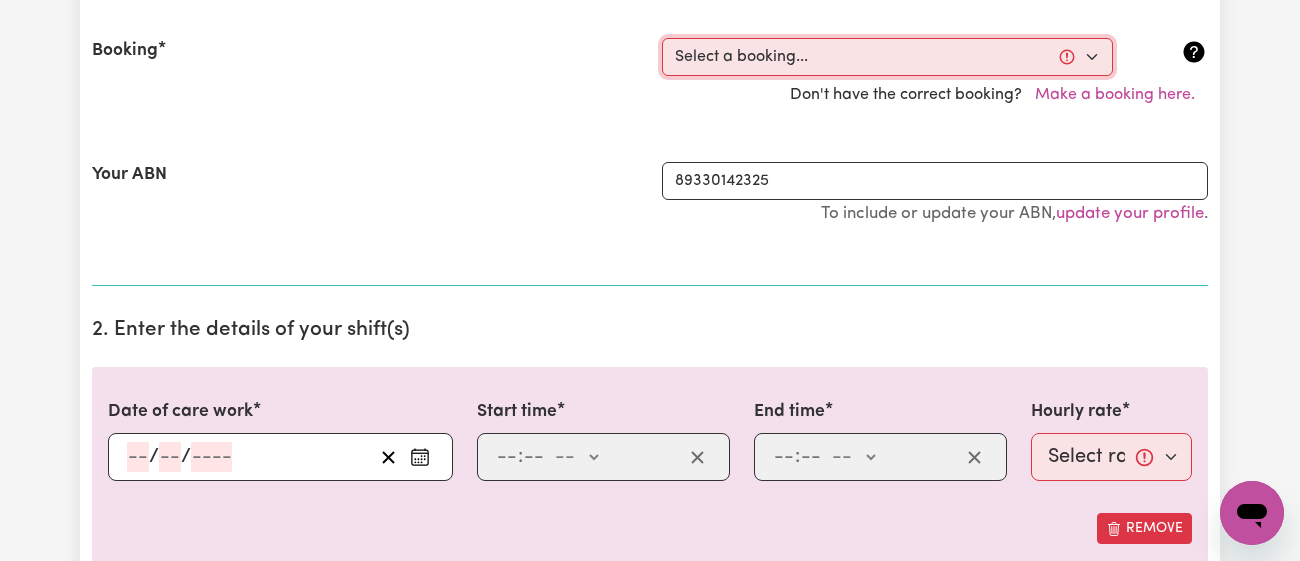 click on "Select a booking... Sun, June 22, 2025 - 11:00am to 04:00pm (RECURRING) Sun, July 6, 2025 - 11:00am to 04:00pm (RECURRING)" at bounding box center [887, 57] 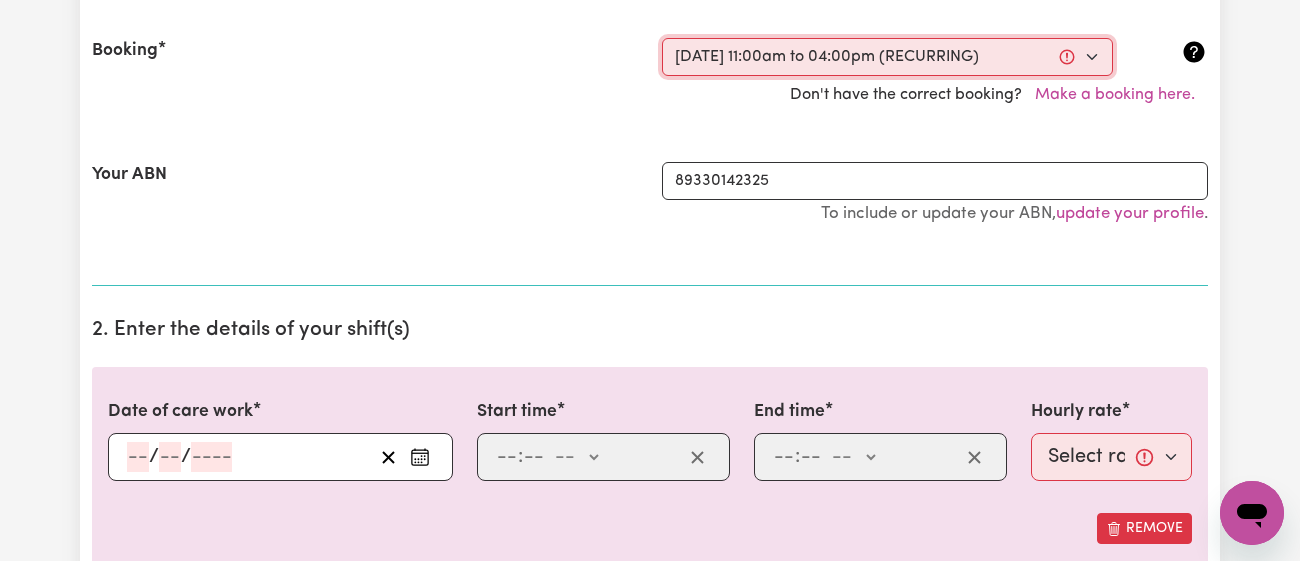 click on "Select a booking... Sun, June 22, 2025 - 11:00am to 04:00pm (RECURRING) Sun, July 6, 2025 - 11:00am to 04:00pm (RECURRING)" at bounding box center [887, 57] 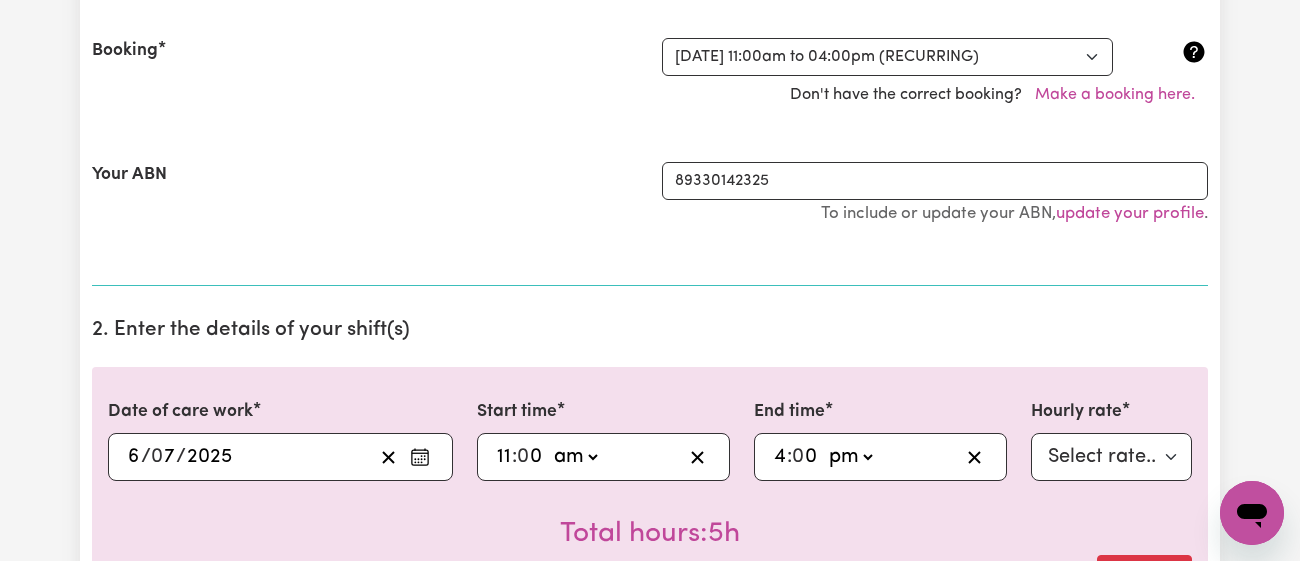 click on "89330142325 To include or update your ABN,  update your profile ." at bounding box center (935, 203) 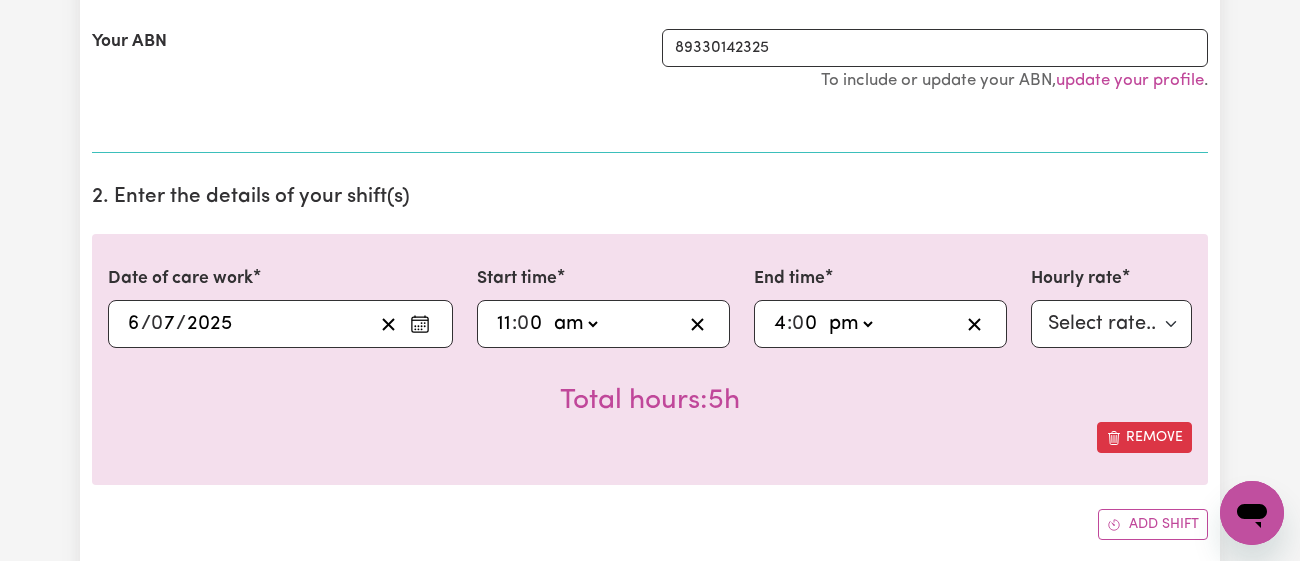 scroll, scrollTop: 573, scrollLeft: 0, axis: vertical 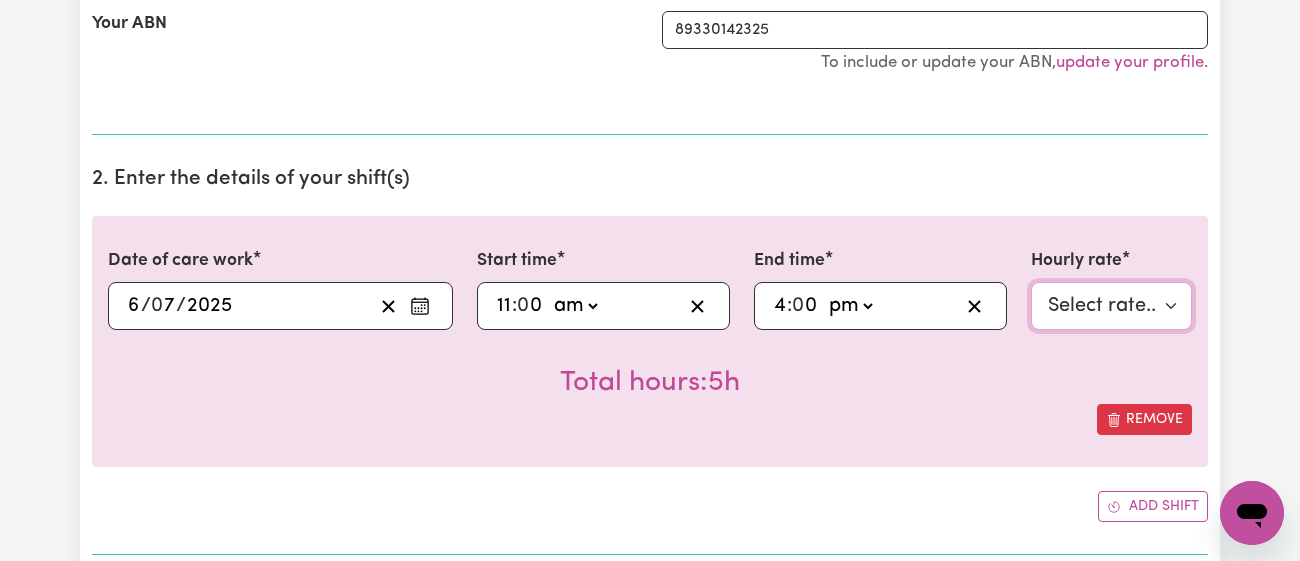 click on "Select rate... $52.65 (Weekday) $63.18 (Saturday) $70.95 (Sunday) $78.32 (Public Holiday) $23.69 (Overnight)" at bounding box center (1111, 306) 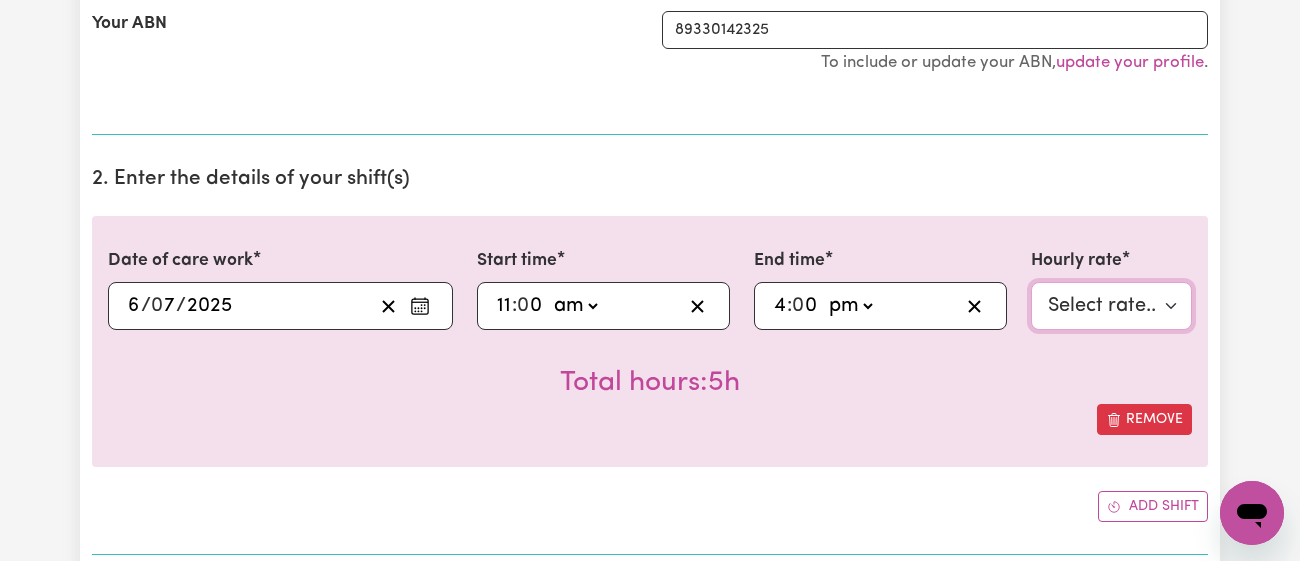 click on "Select rate... $52.65 (Weekday) $63.18 (Saturday) $70.95 (Sunday) $78.32 (Public Holiday) $23.69 (Overnight)" at bounding box center (1111, 306) 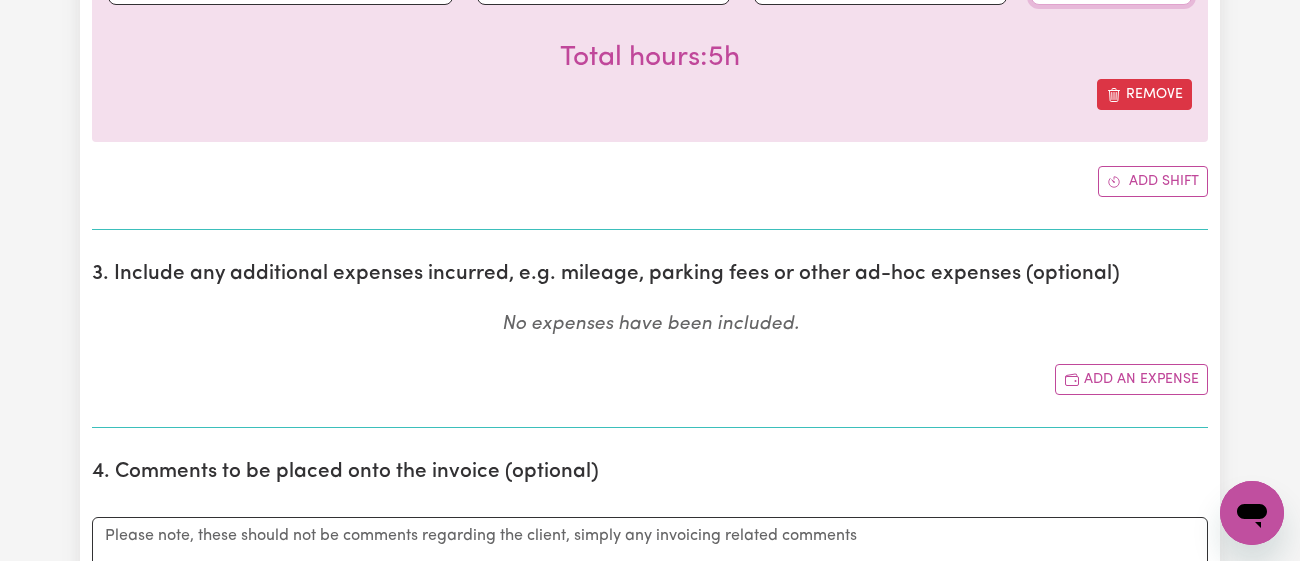 scroll, scrollTop: 900, scrollLeft: 0, axis: vertical 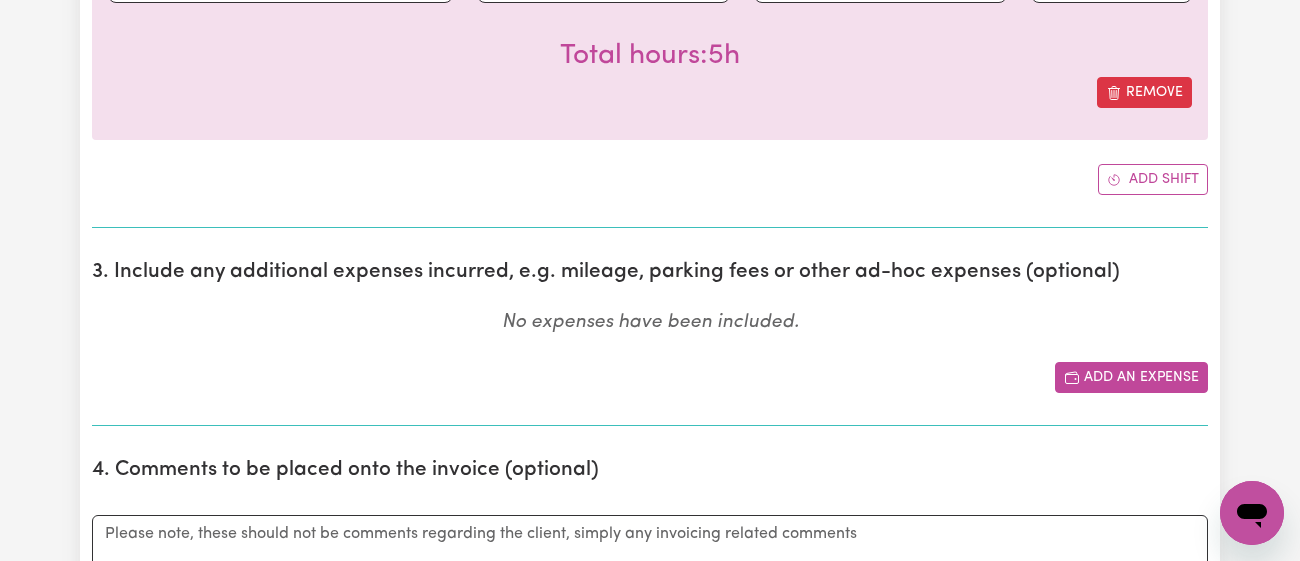 click on "Add an expense" at bounding box center [1131, 377] 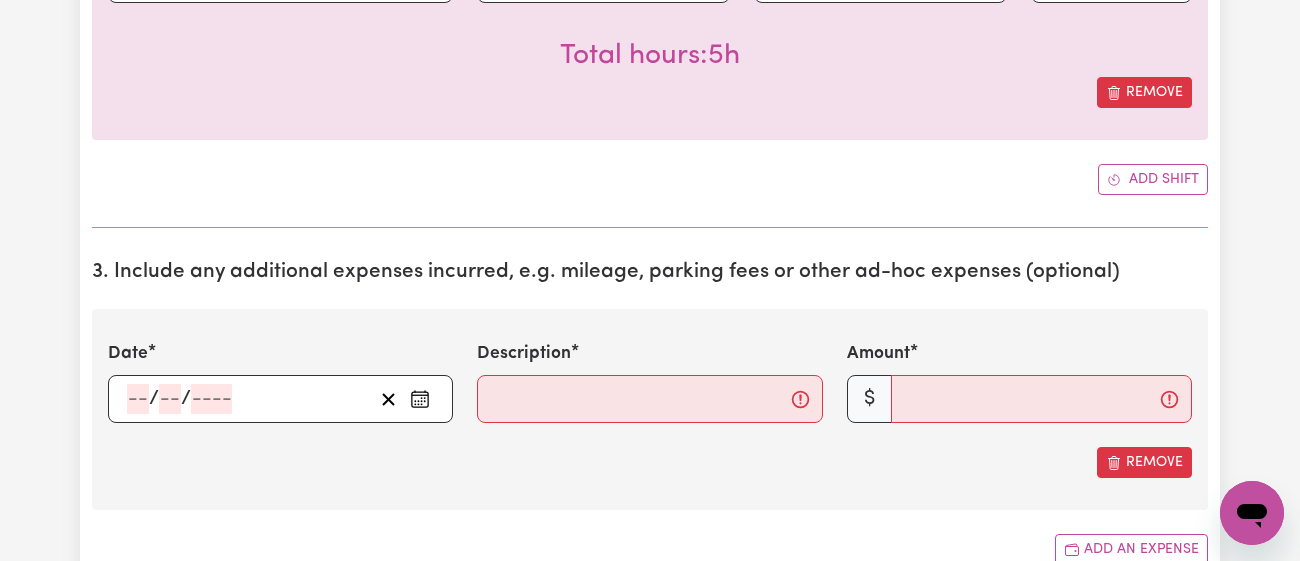 click 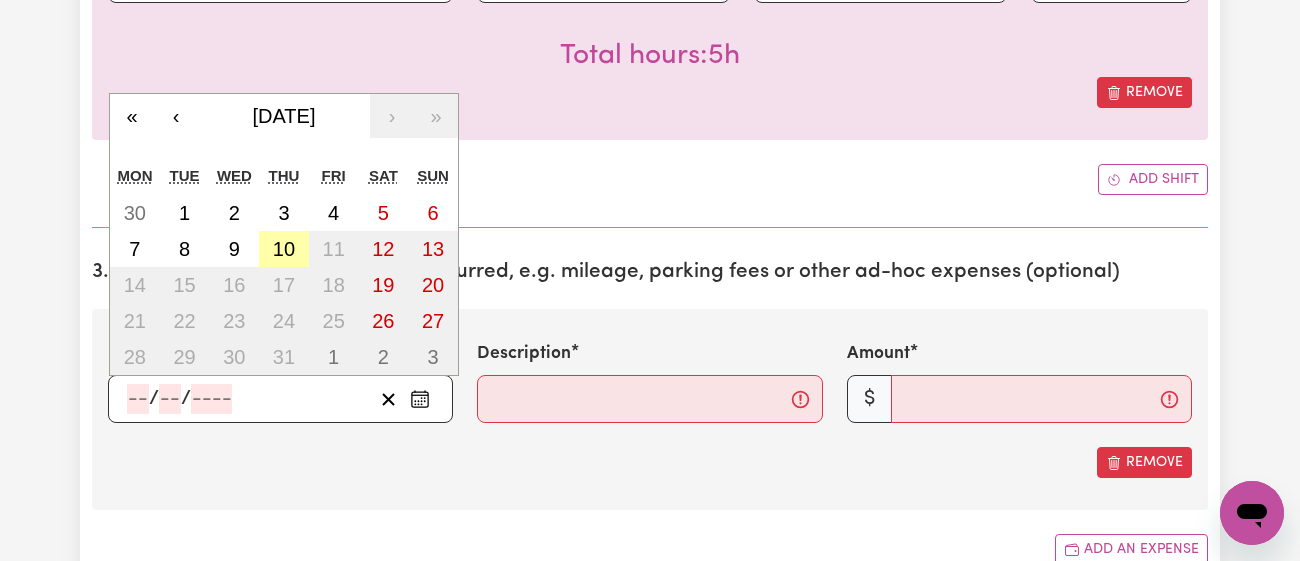 click on "10" at bounding box center (284, 249) 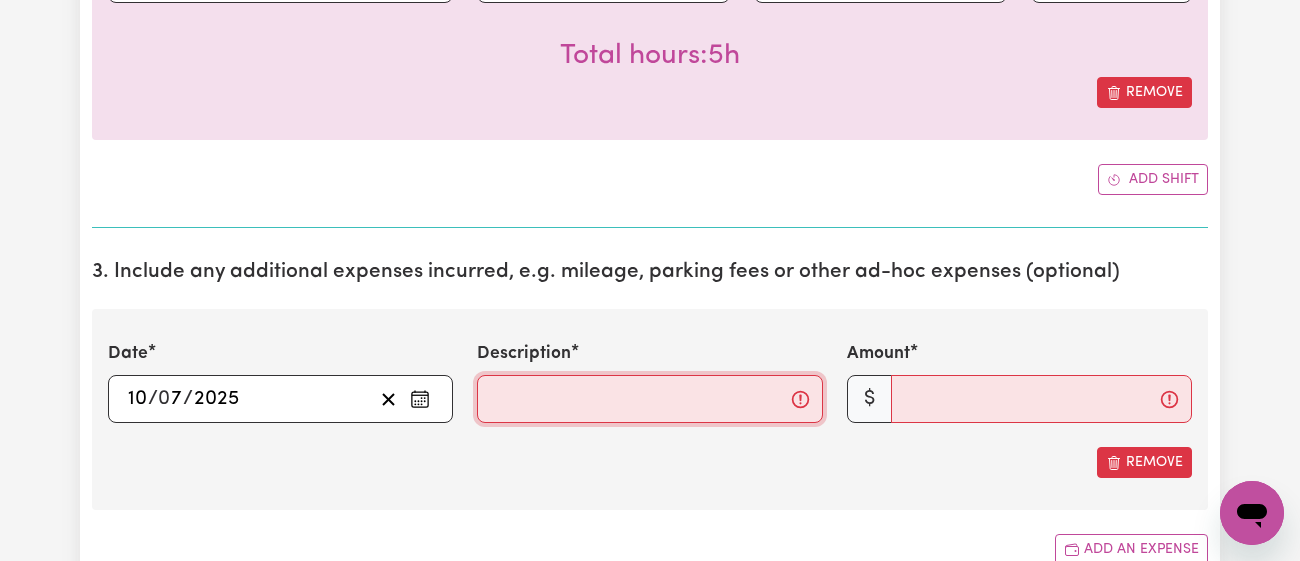 click on "Description" at bounding box center [649, 399] 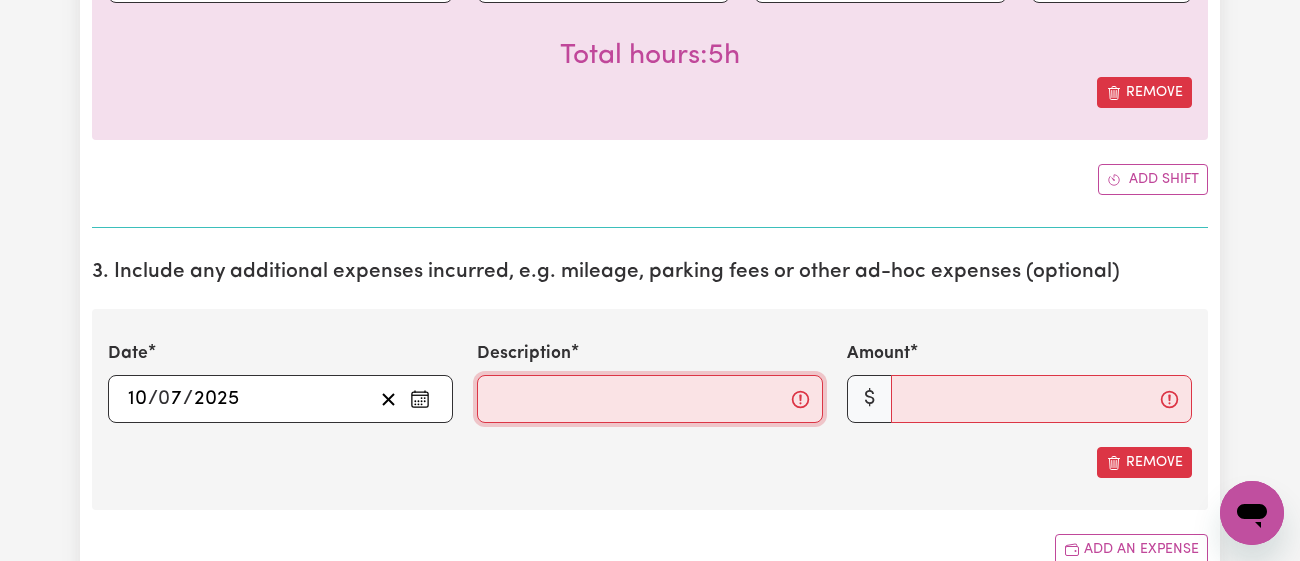 type on "Food and admissions." 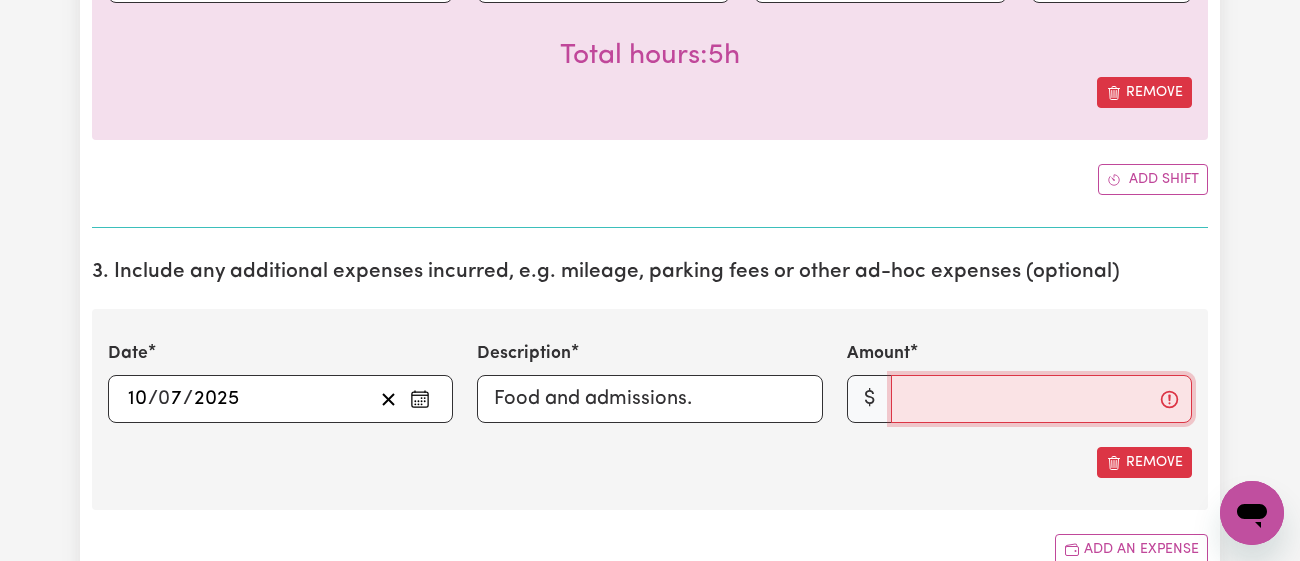 click on "Amount" at bounding box center [1041, 399] 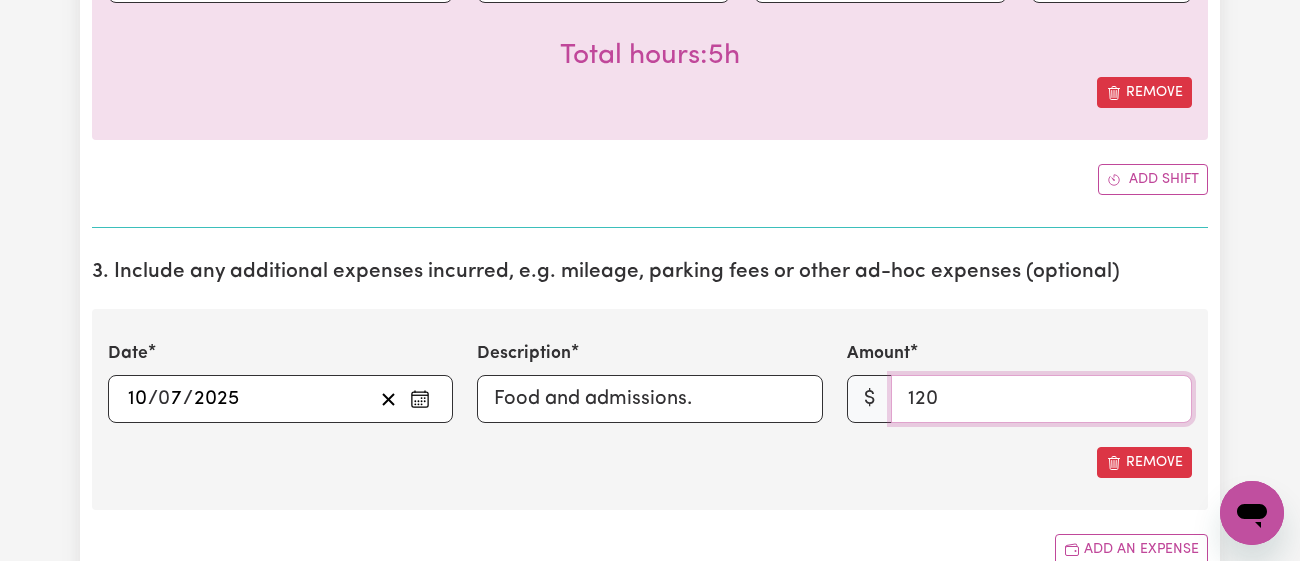 type on "120" 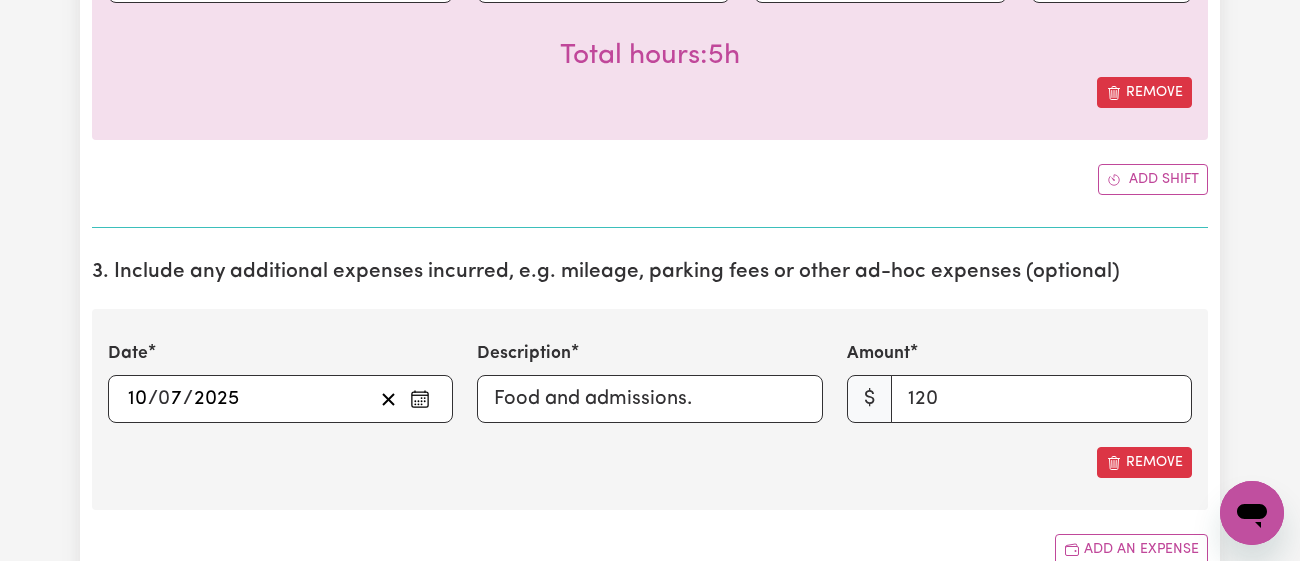 click on "Date 2025-07-10 10 / 0 7 / 2025 « ‹ July 2025 › » Mon Tue Wed Thu Fri Sat Sun 30 1 2 3 4 5 6 7 8 9 10 11 12 13 14 15 16 17 18 19 20 21 22 23 24 25 26 27 28 29 30 31 1 2 3 Description Food and admissions. Amount $ 120 Remove" at bounding box center (650, 409) 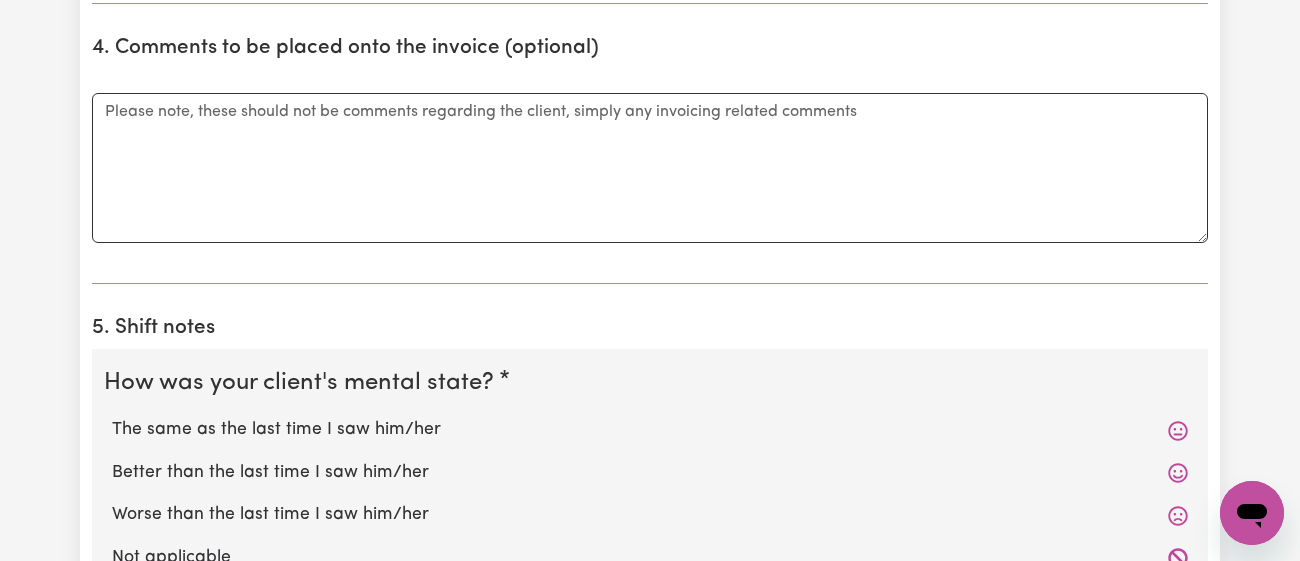 scroll, scrollTop: 1497, scrollLeft: 0, axis: vertical 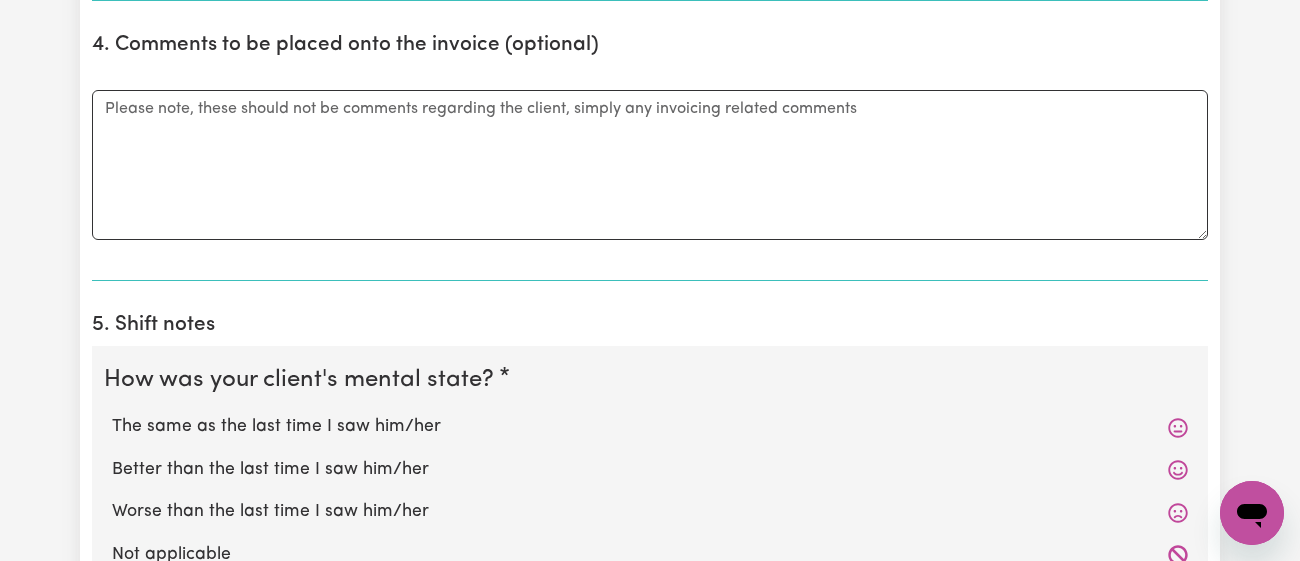 click on "The same as the last time I saw him/her" at bounding box center [650, 427] 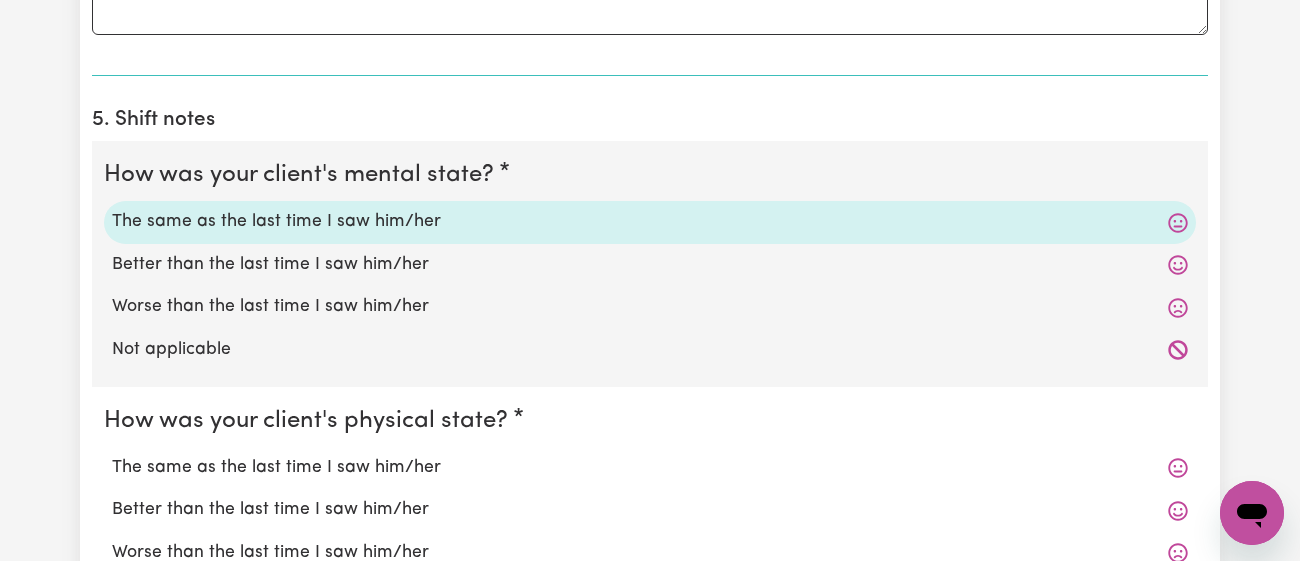 scroll, scrollTop: 1756, scrollLeft: 0, axis: vertical 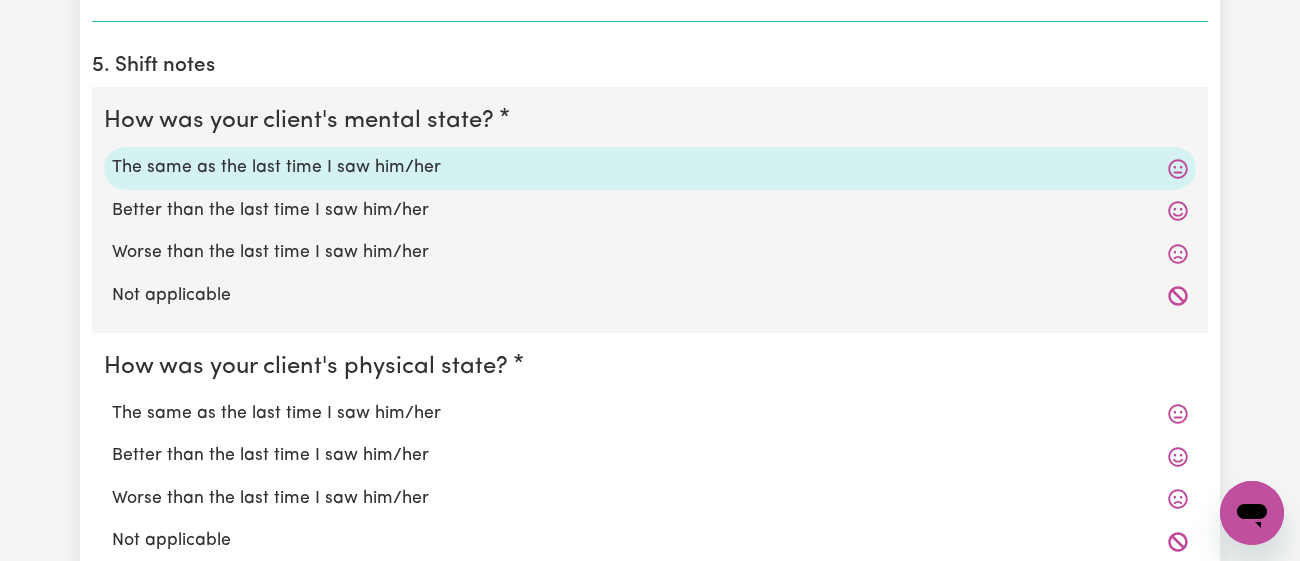 click on "The same as the last time I saw him/her" at bounding box center [650, 414] 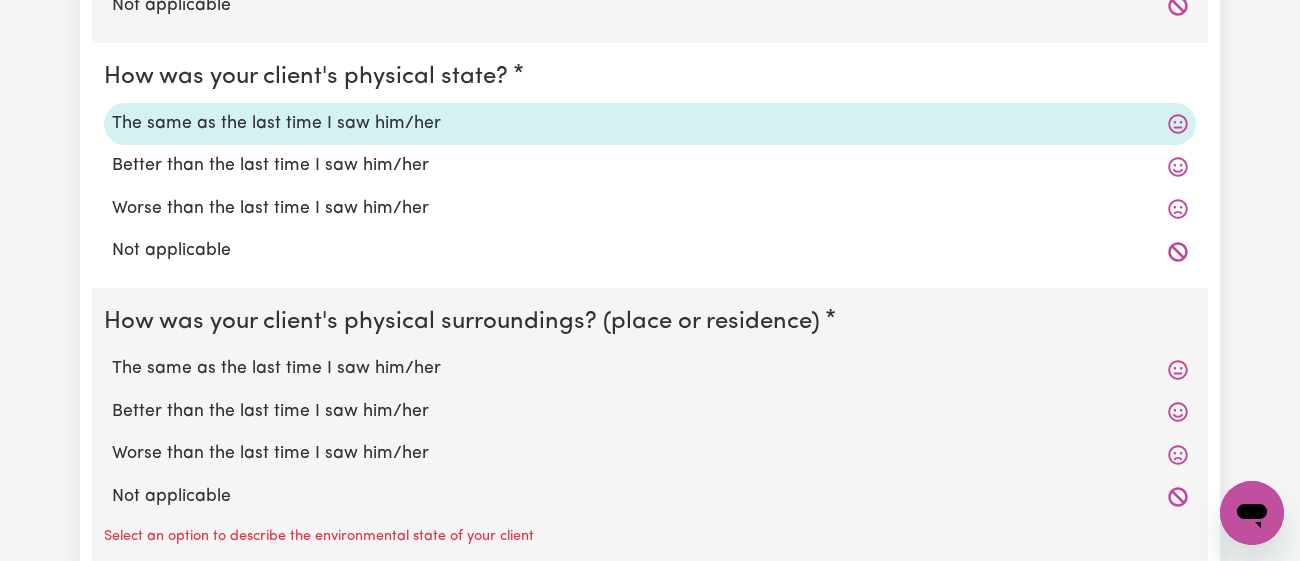 click on "The same as the last time I saw him/her" at bounding box center [650, 369] 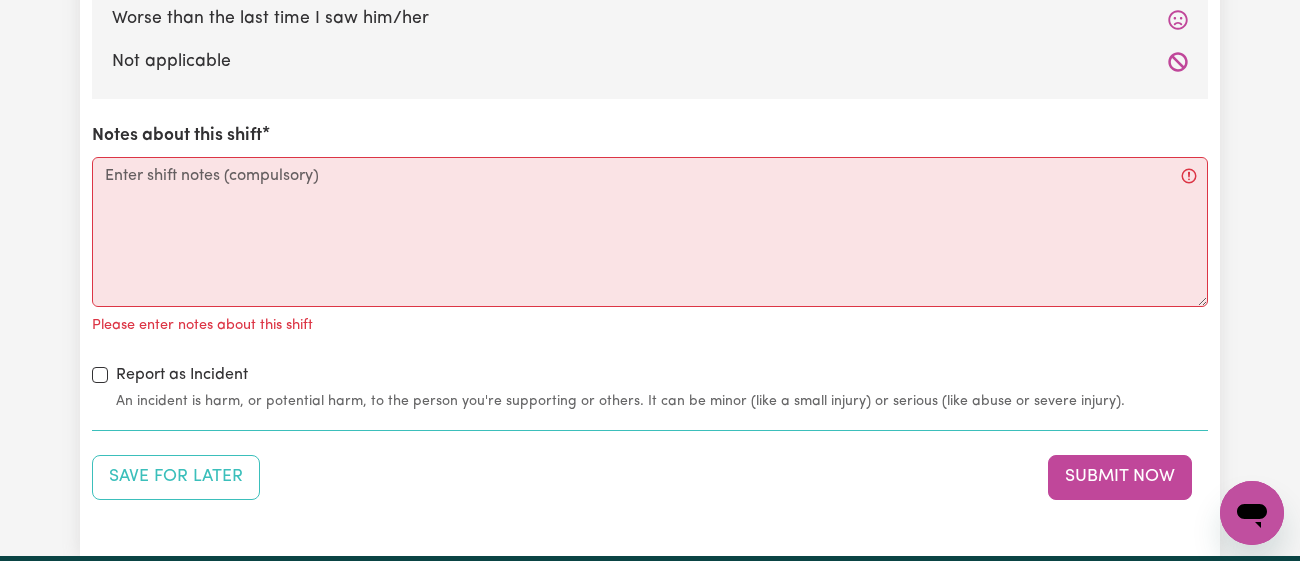 scroll, scrollTop: 2488, scrollLeft: 0, axis: vertical 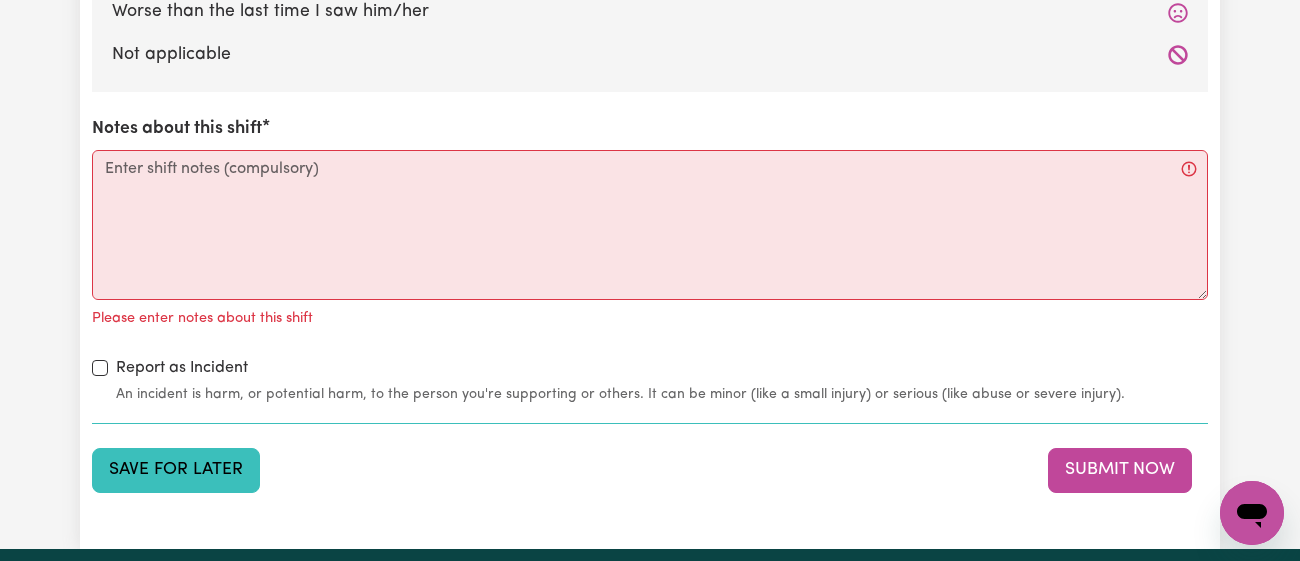 click on "Save for Later" at bounding box center (176, 470) 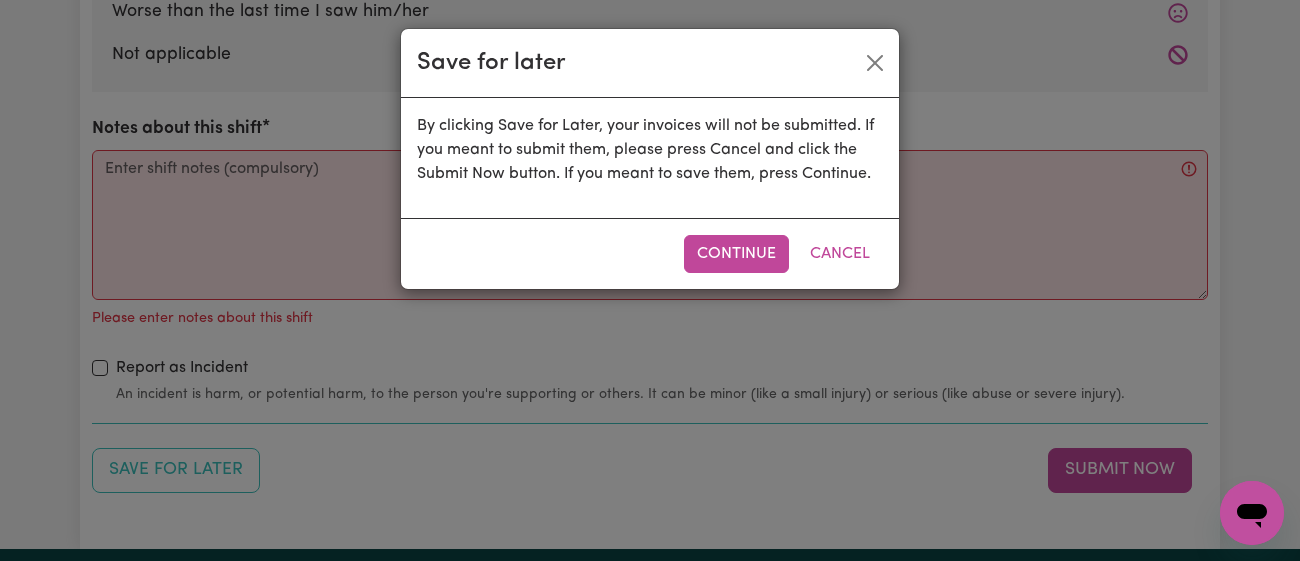 click on "Save for later By clicking Save for Later, your invoices will not be submitted. If you meant to submit them, please press Cancel and click the Submit Now button. If you meant to save them, press Continue. Continue Cancel" at bounding box center (650, 280) 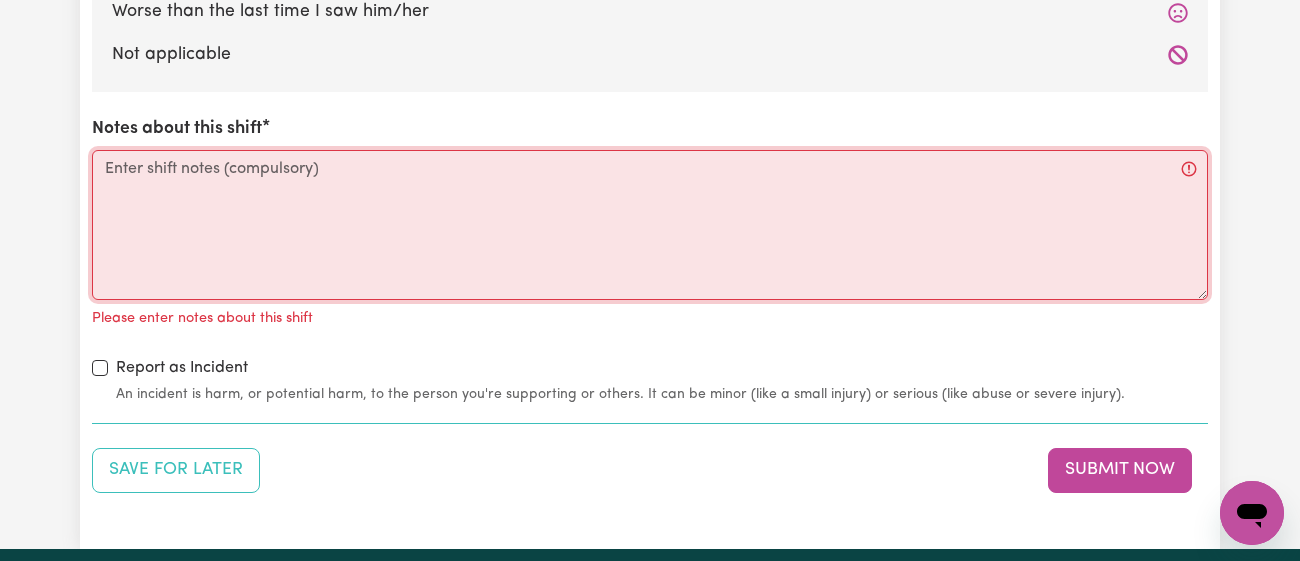 click on "Notes about this shift" at bounding box center (650, 225) 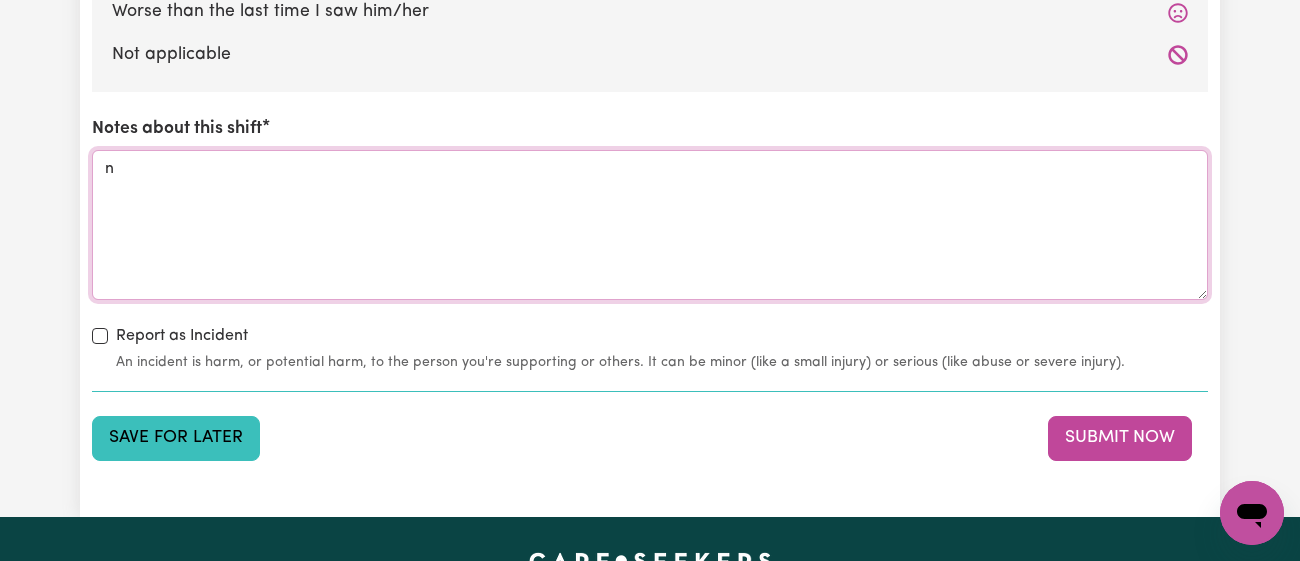 type on "n" 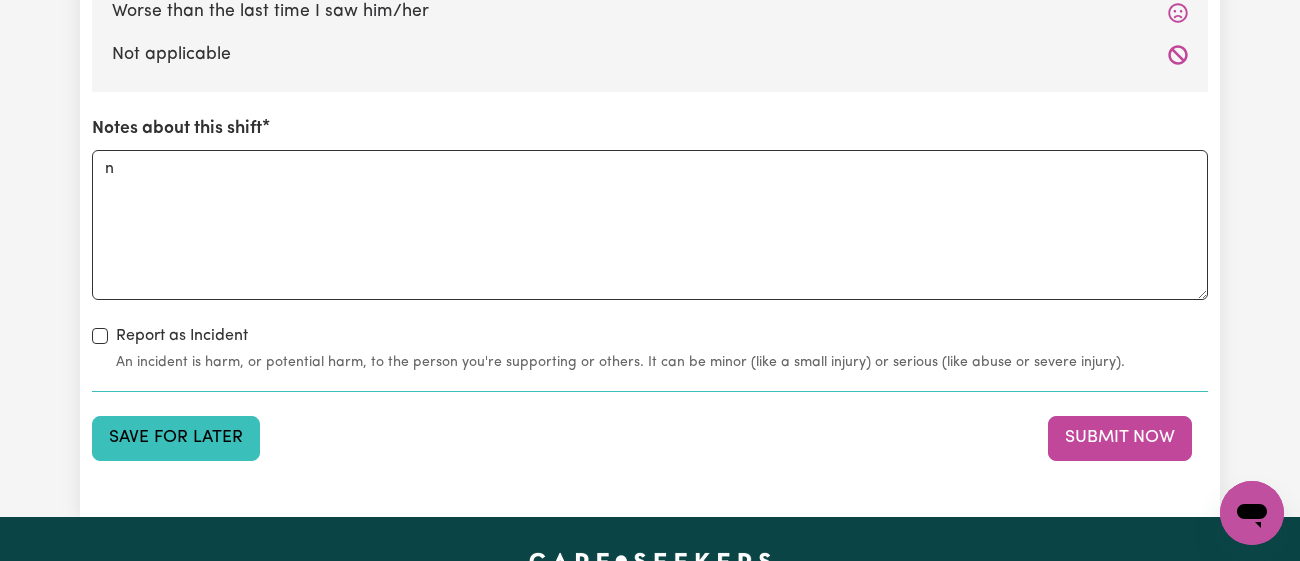 click on "Save for Later" at bounding box center (176, 438) 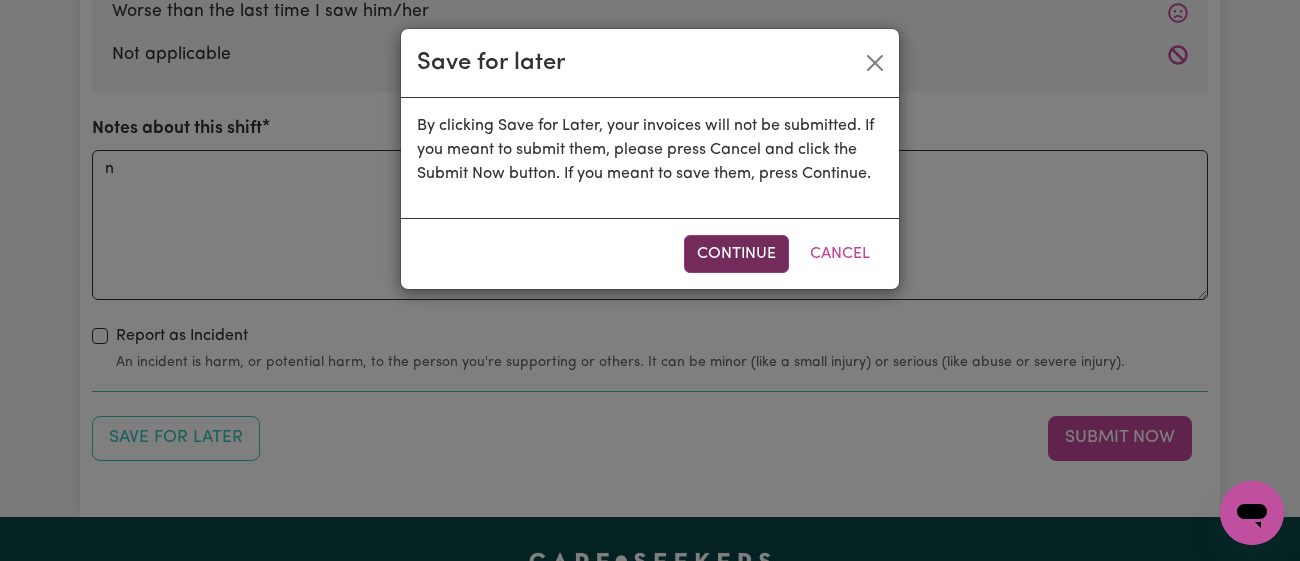 click on "Continue" at bounding box center (736, 254) 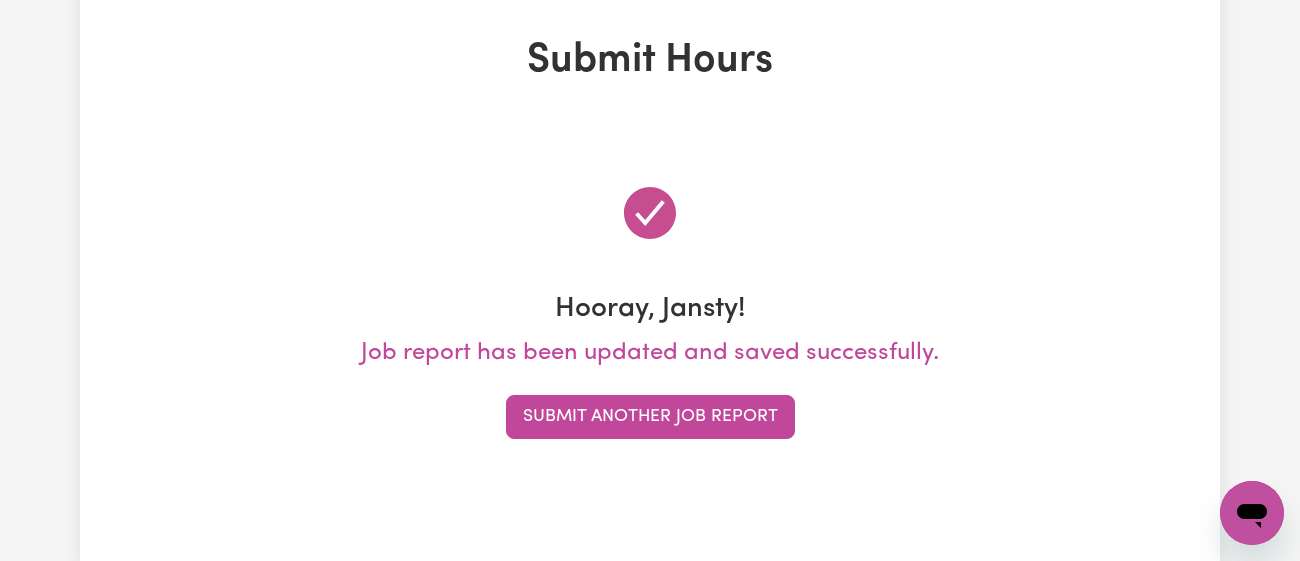scroll, scrollTop: 0, scrollLeft: 0, axis: both 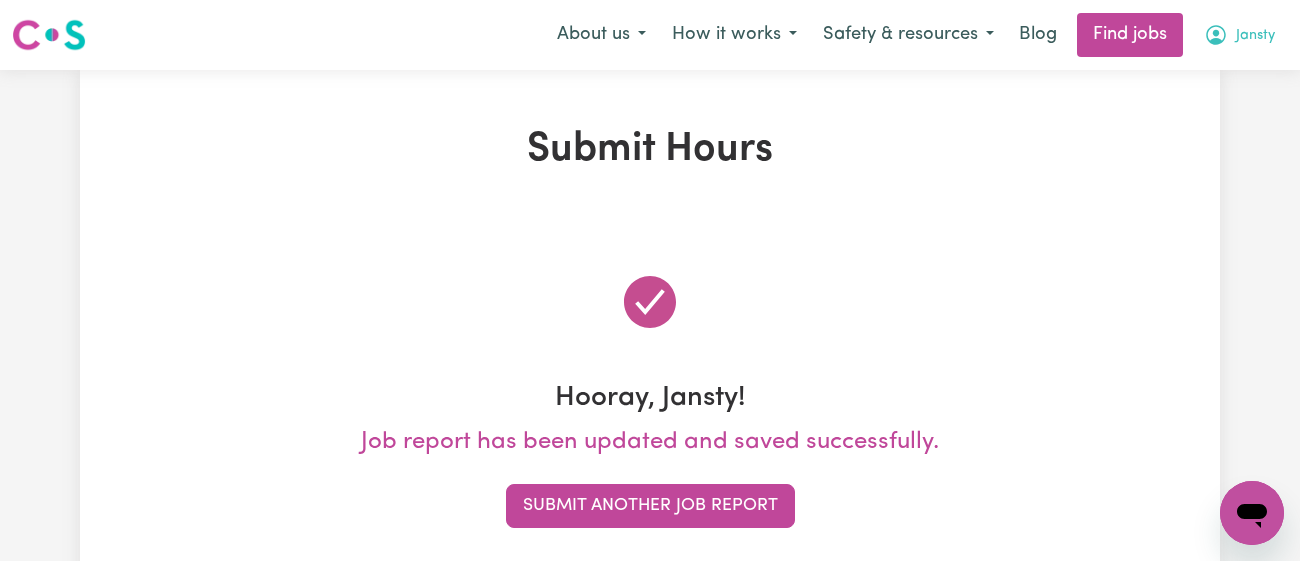 click on "Jansty" at bounding box center [1255, 36] 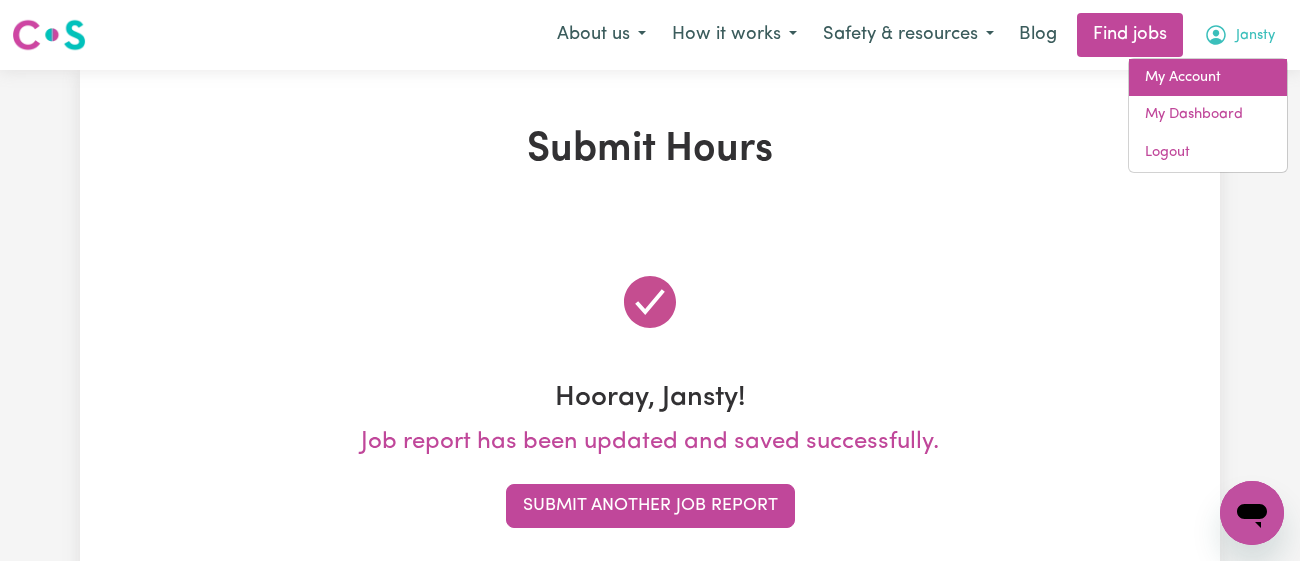click on "My Account" at bounding box center (1208, 78) 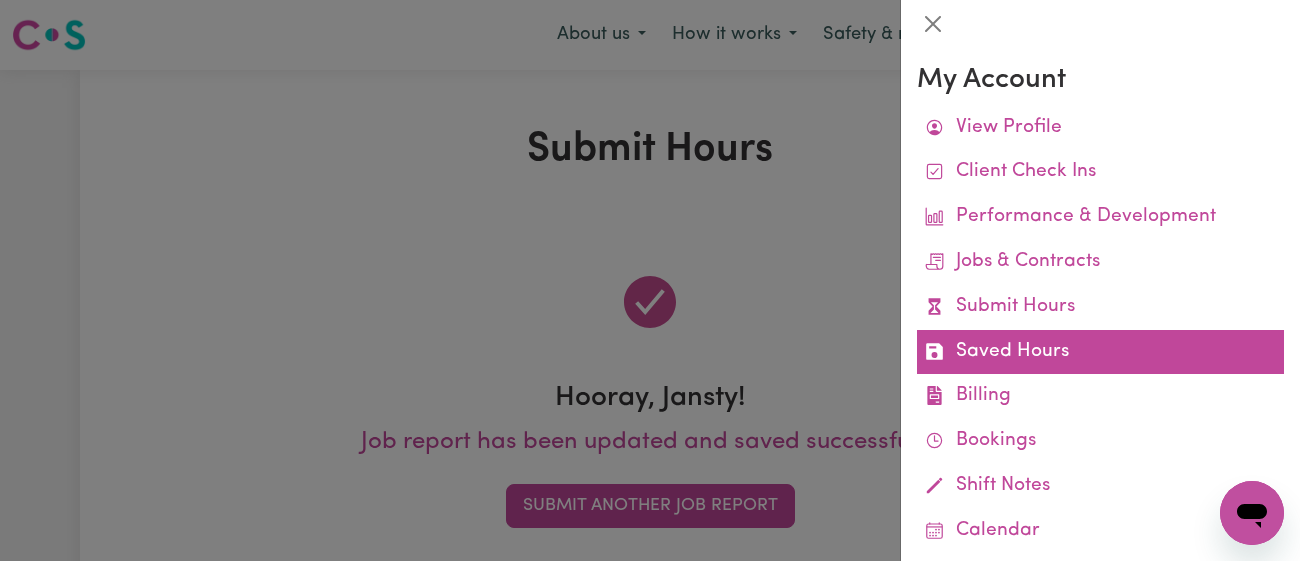 click on "Saved Hours" at bounding box center [1100, 352] 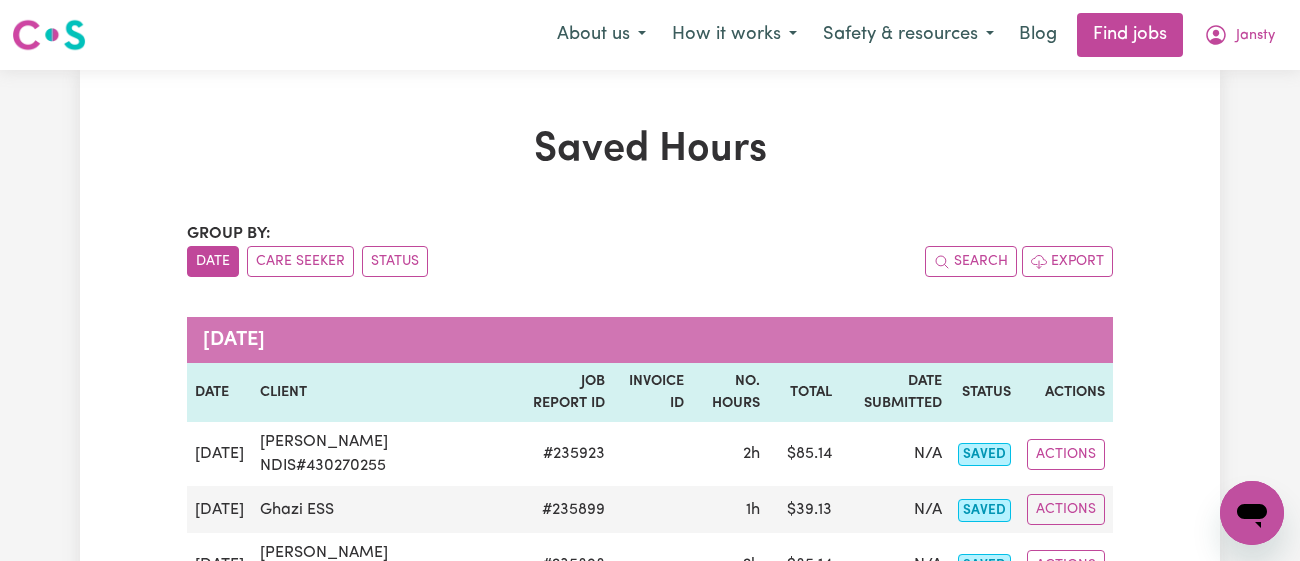 click on "Group by: Date Care Seeker Status Search Export" at bounding box center (650, 249) 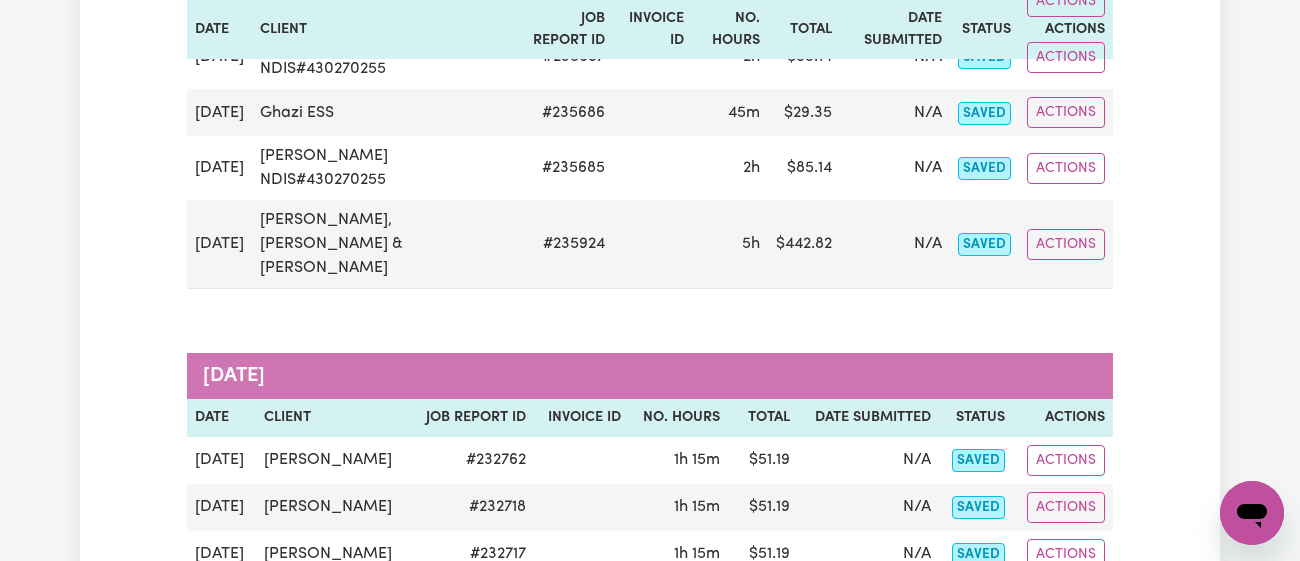 scroll, scrollTop: 621, scrollLeft: 0, axis: vertical 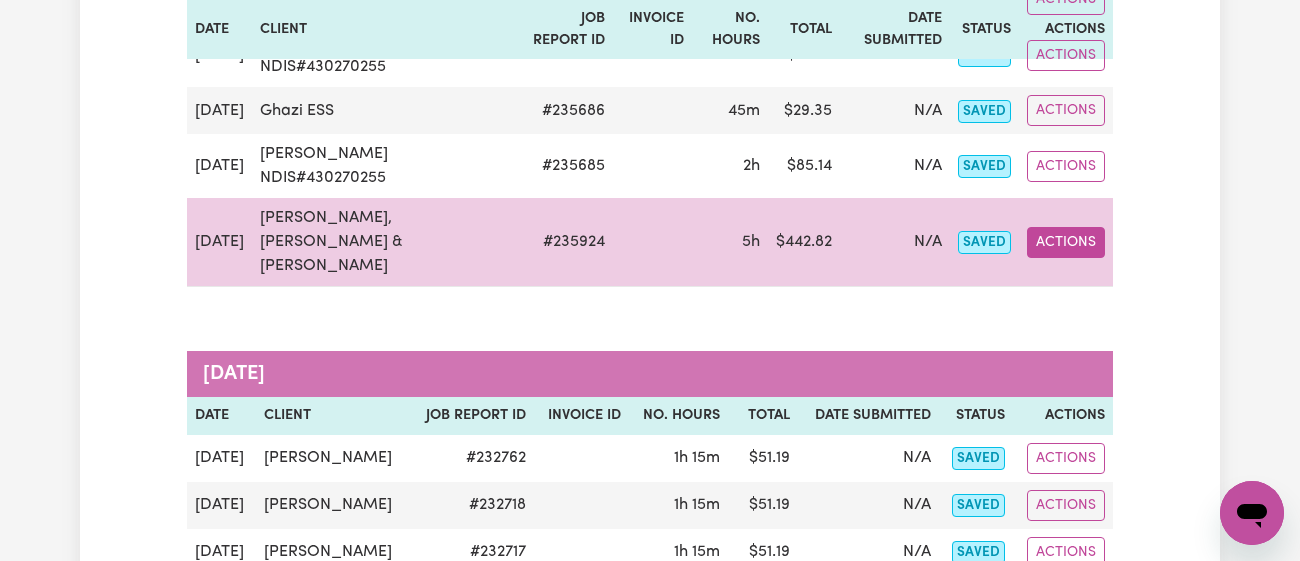click on "Actions" at bounding box center (1066, 242) 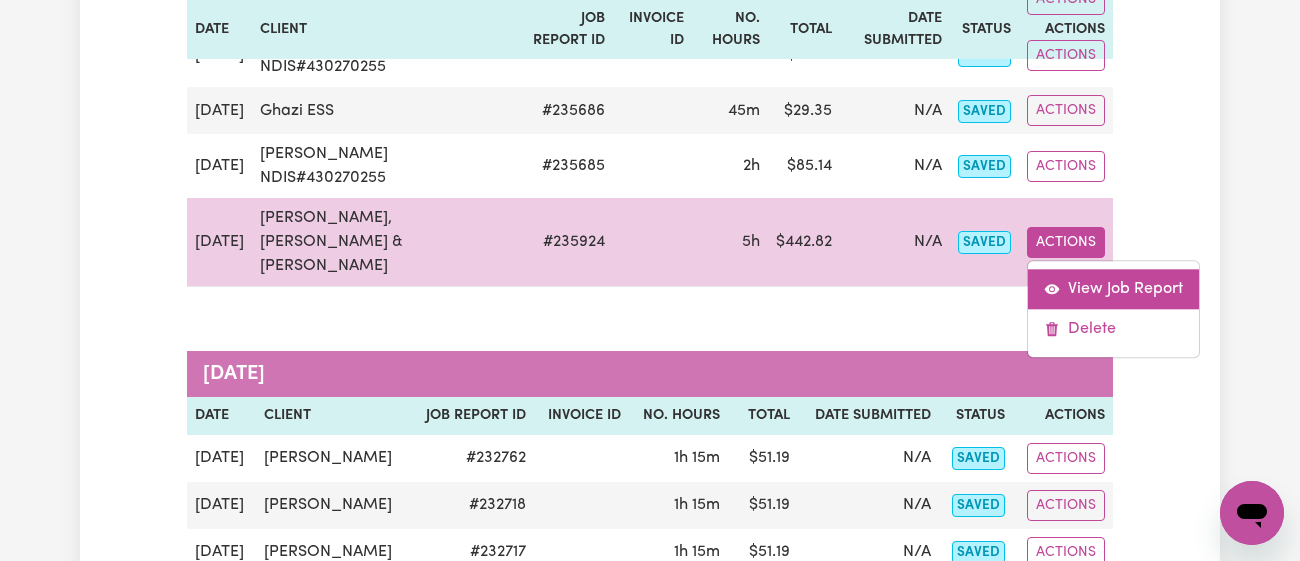 click on "View Job Report" at bounding box center (1113, 289) 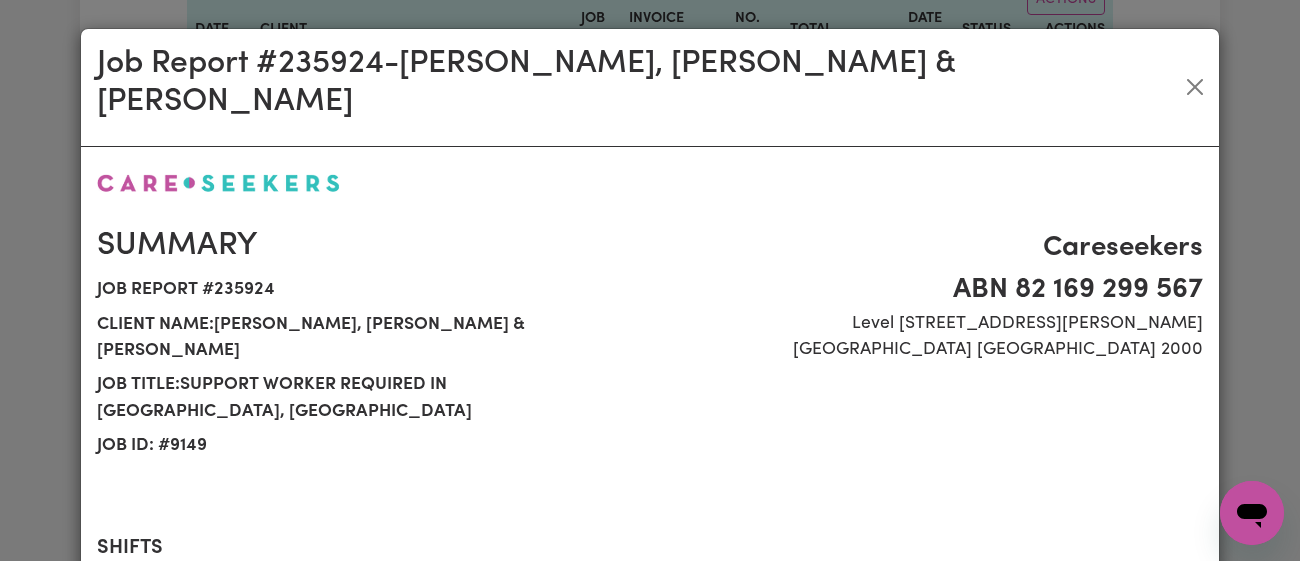 select on "70.95-Sunday" 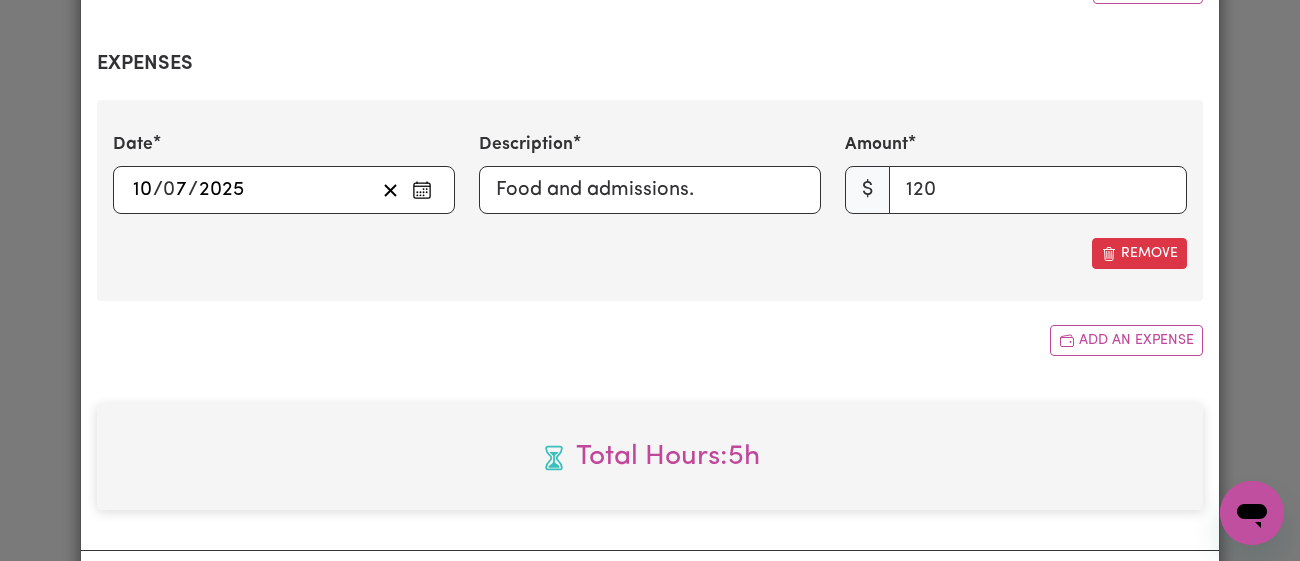 scroll, scrollTop: 885, scrollLeft: 0, axis: vertical 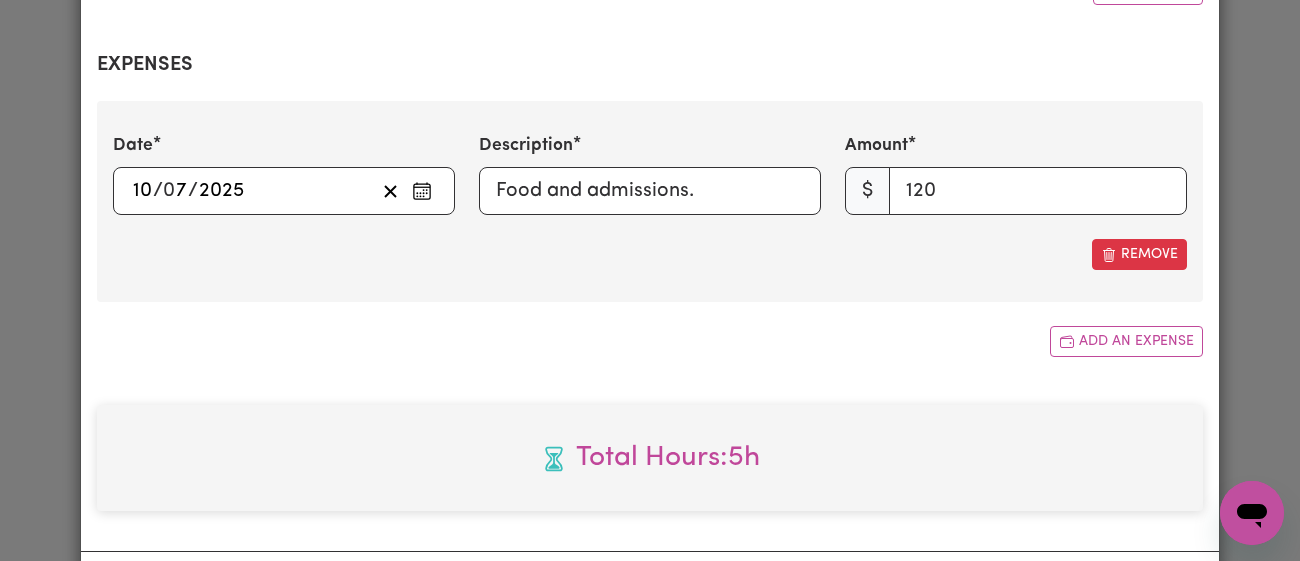 click on "Close" at bounding box center [1158, 590] 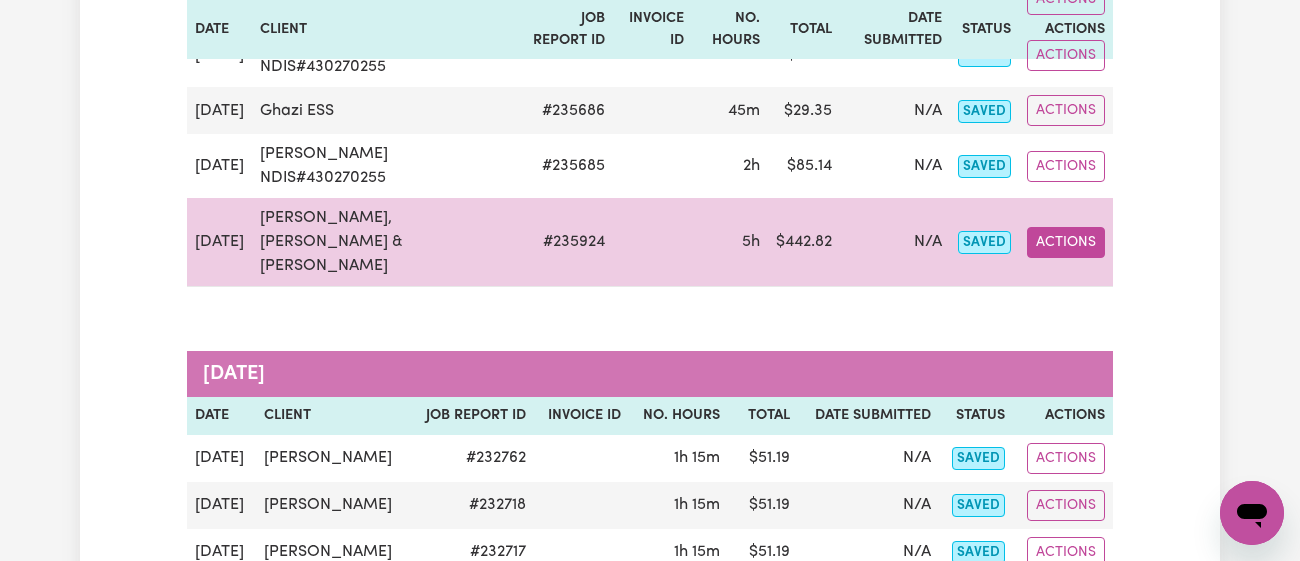 click on "Actions" at bounding box center (1066, 242) 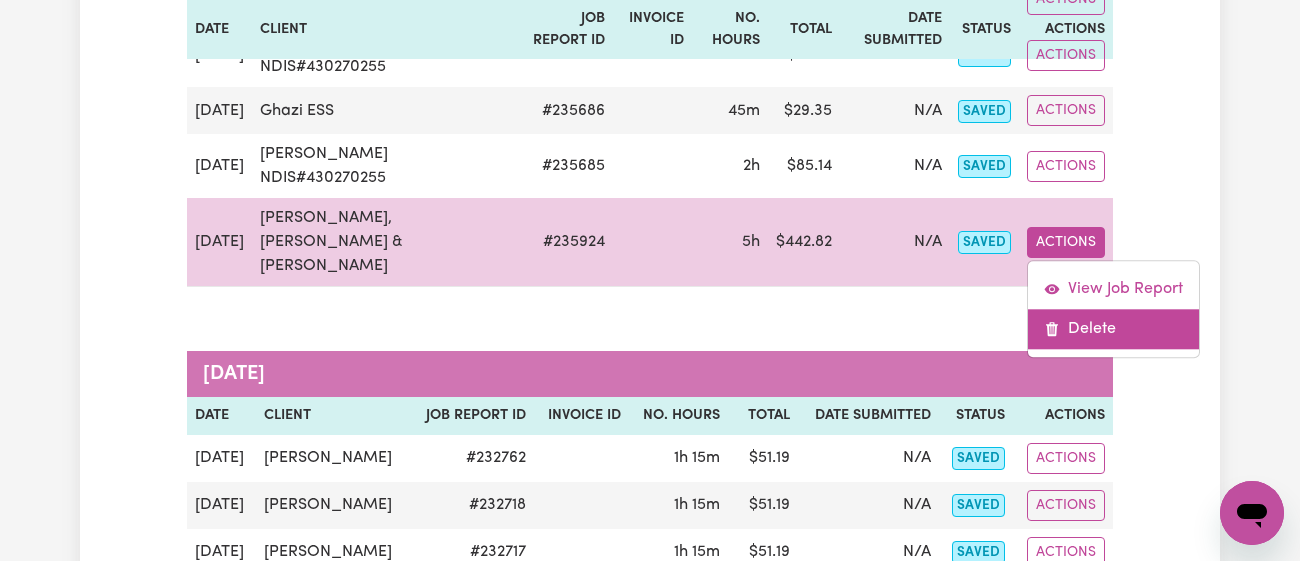 click on "Delete" at bounding box center (1113, 329) 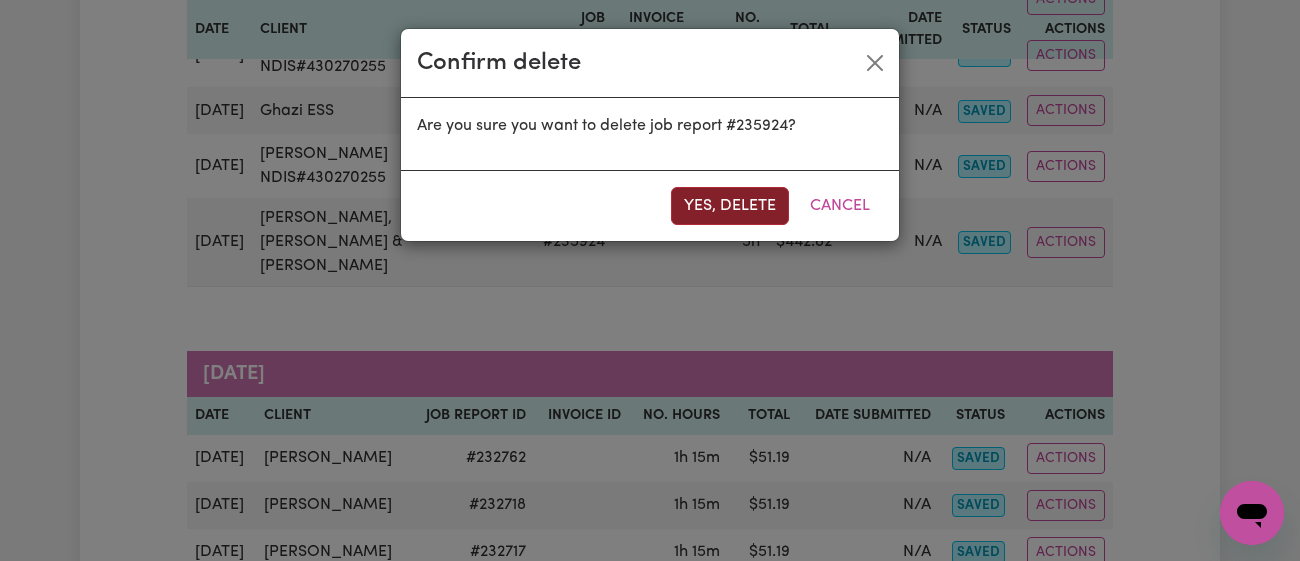 click on "Yes, delete" at bounding box center [730, 206] 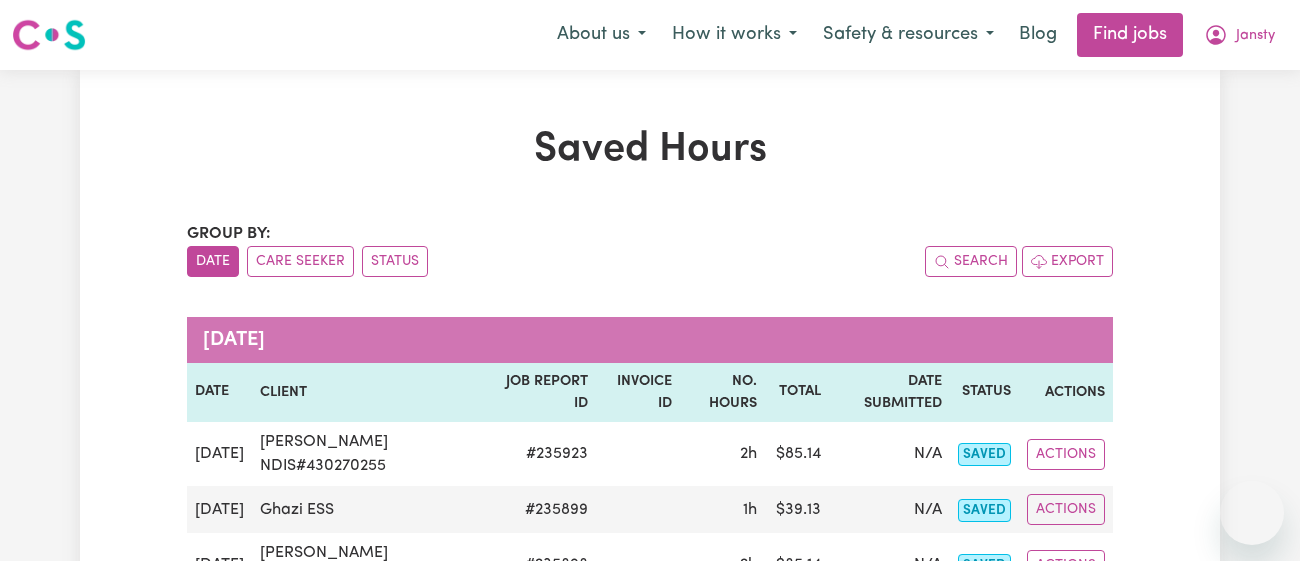 scroll, scrollTop: 48, scrollLeft: 0, axis: vertical 